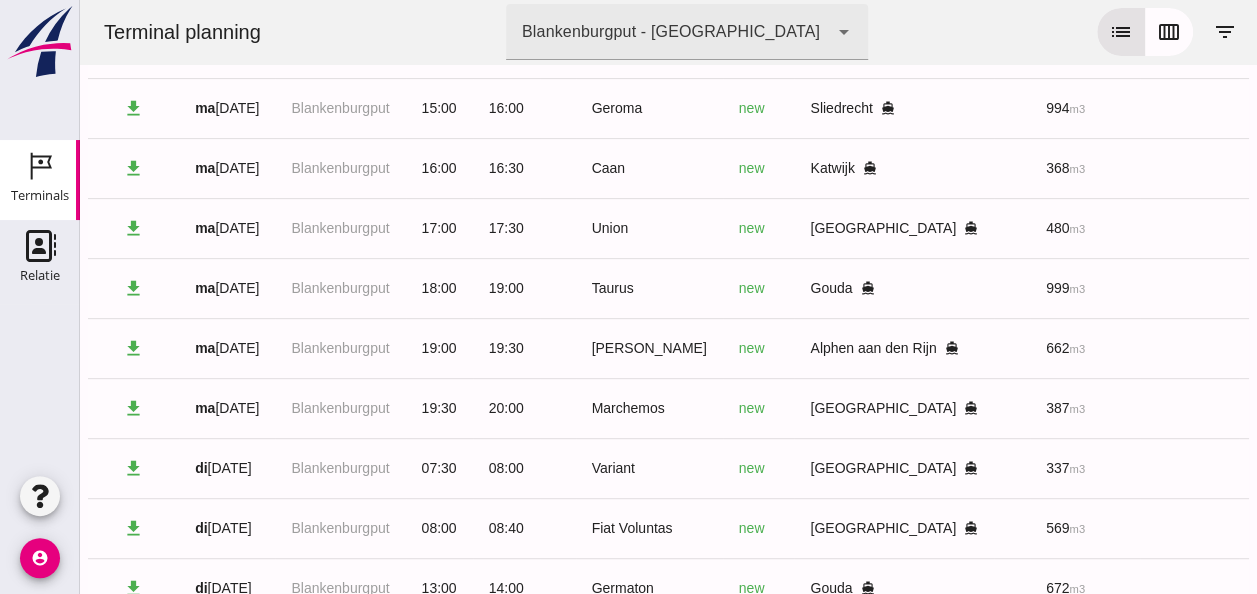 scroll, scrollTop: 362, scrollLeft: 0, axis: vertical 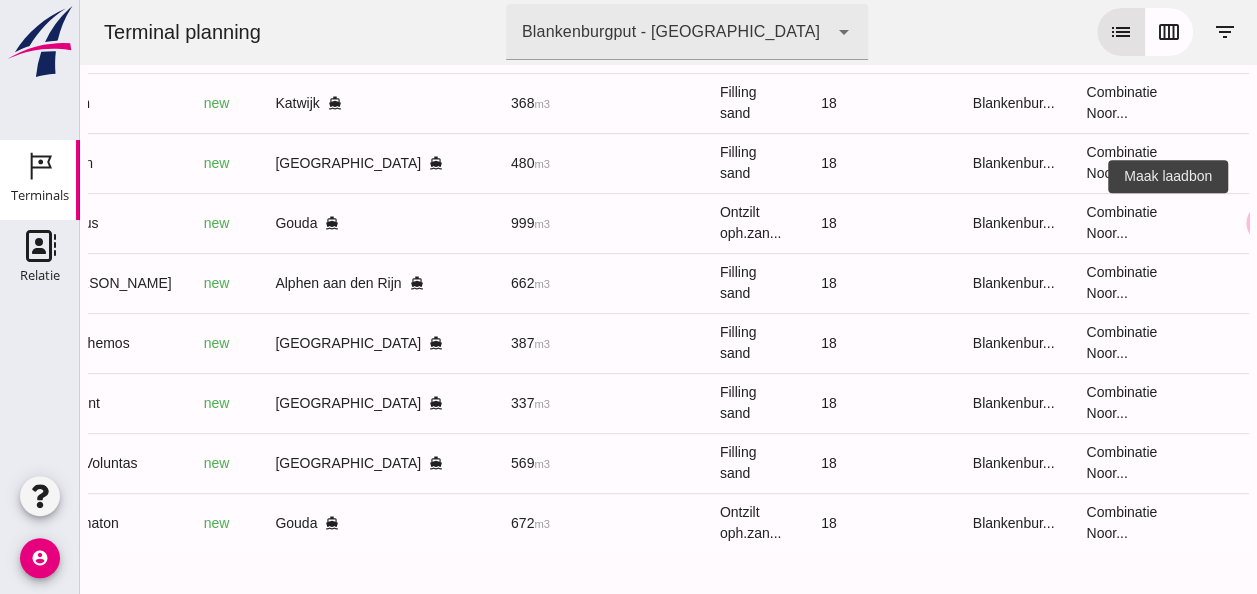 click on "receipt_long" at bounding box center [1266, 223] 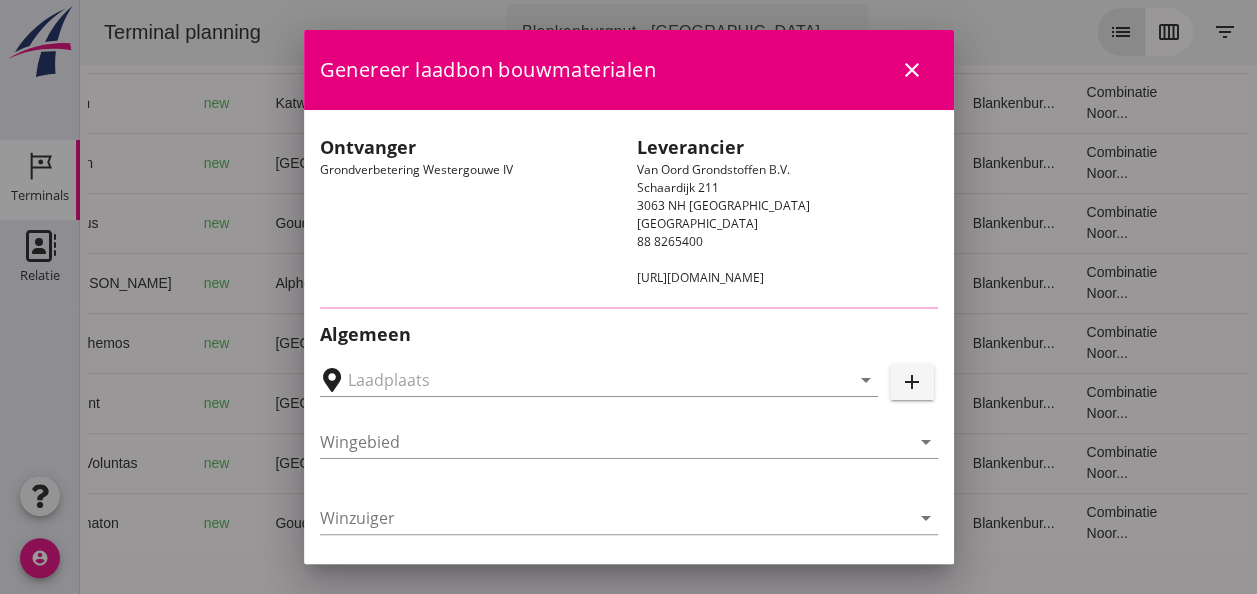 type on "Loswal Fa. J. Bos&Zonen, [GEOGRAPHIC_DATA]" 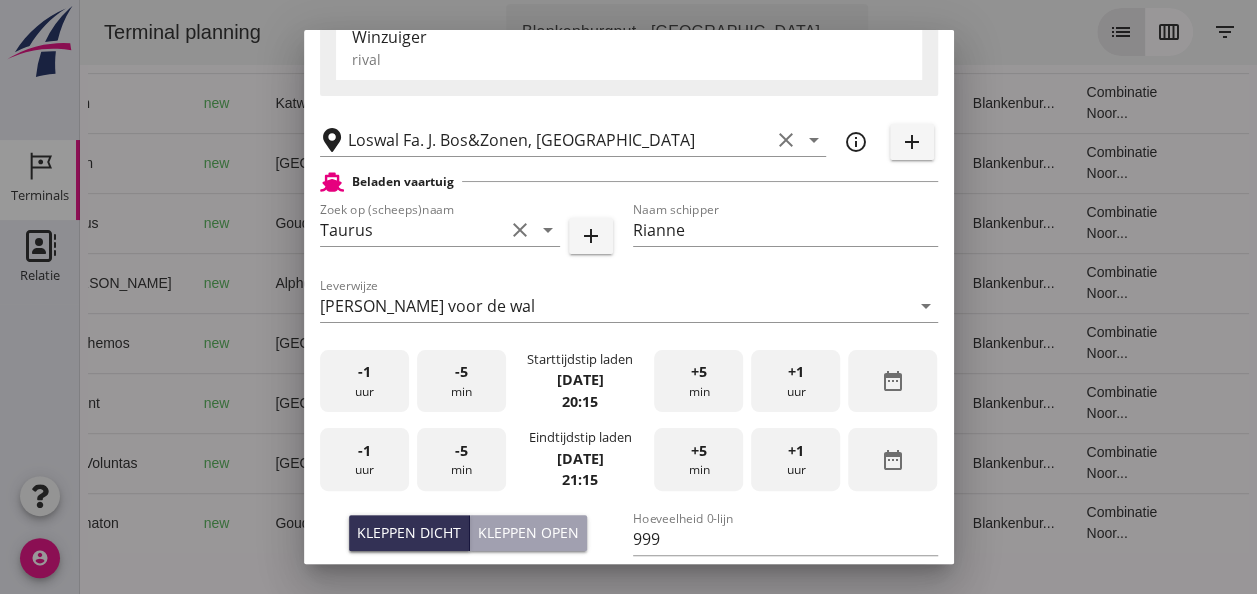 scroll, scrollTop: 400, scrollLeft: 0, axis: vertical 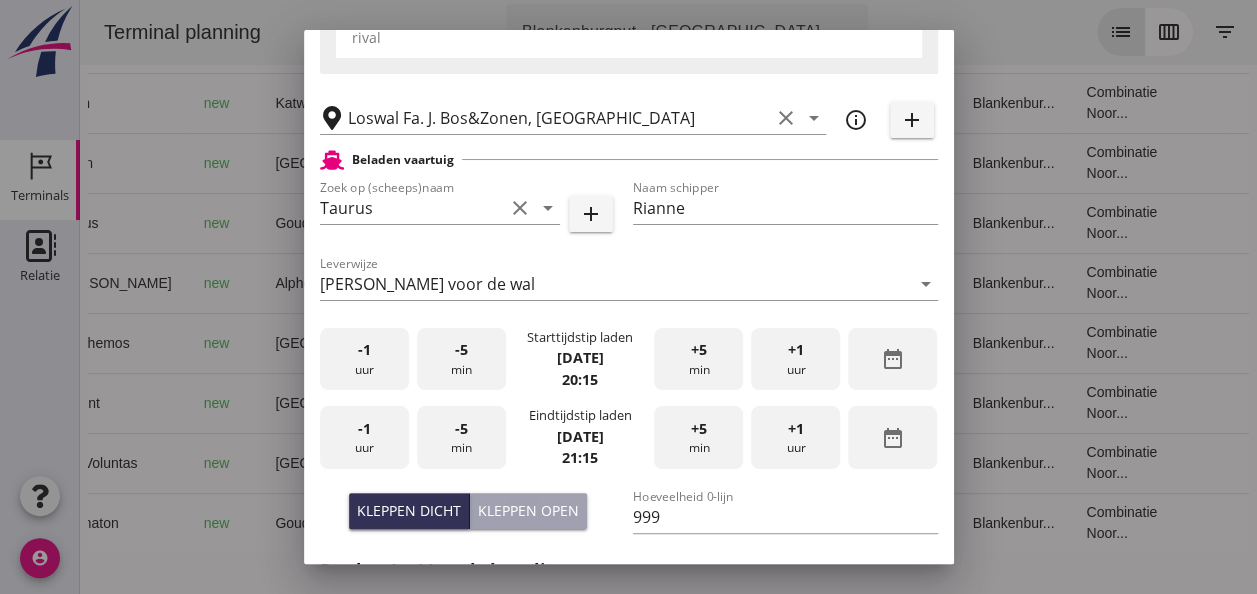 click on "-1  uur" at bounding box center (364, 359) 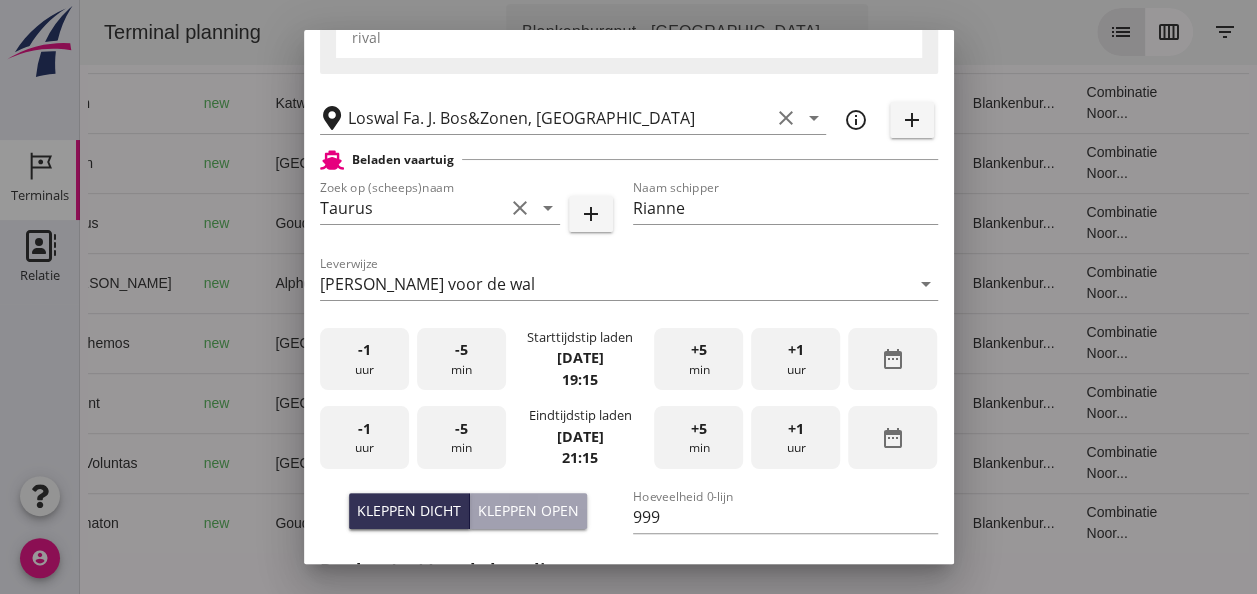 click on "-5  min" at bounding box center [461, 359] 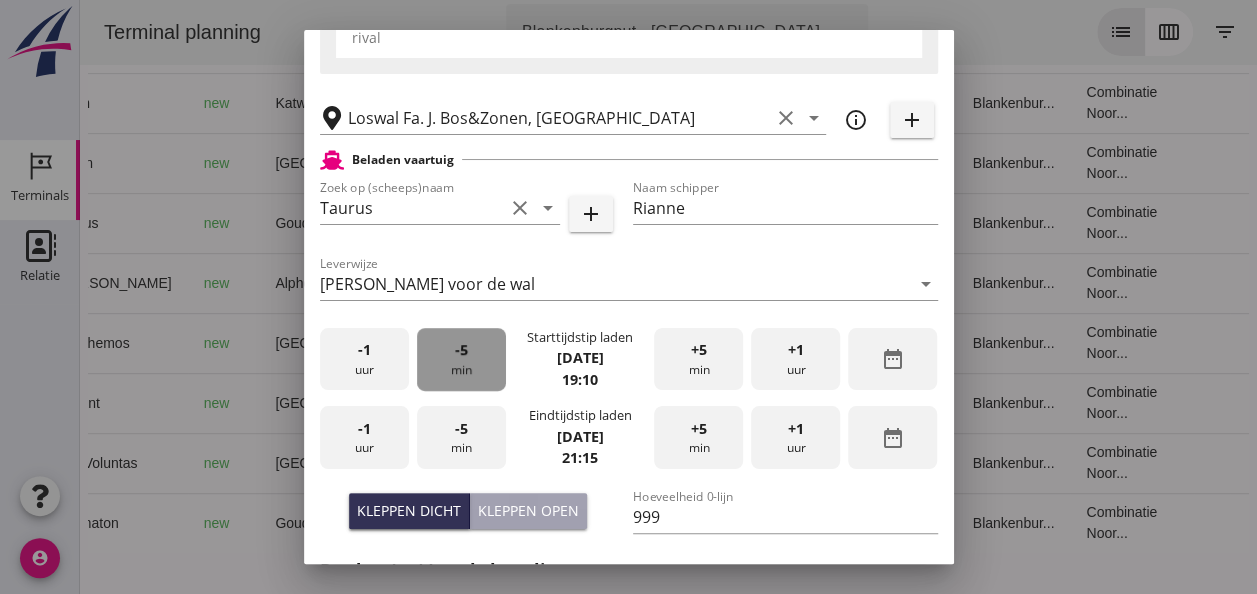 click on "-5  min" at bounding box center [461, 359] 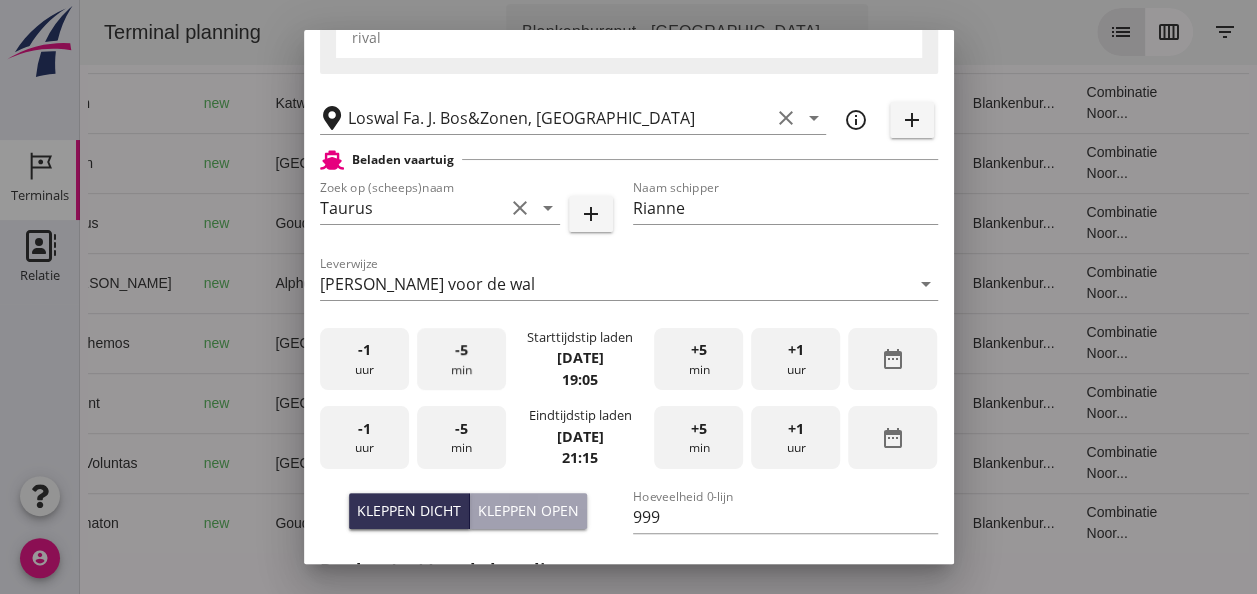 click on "-5  min" at bounding box center [461, 359] 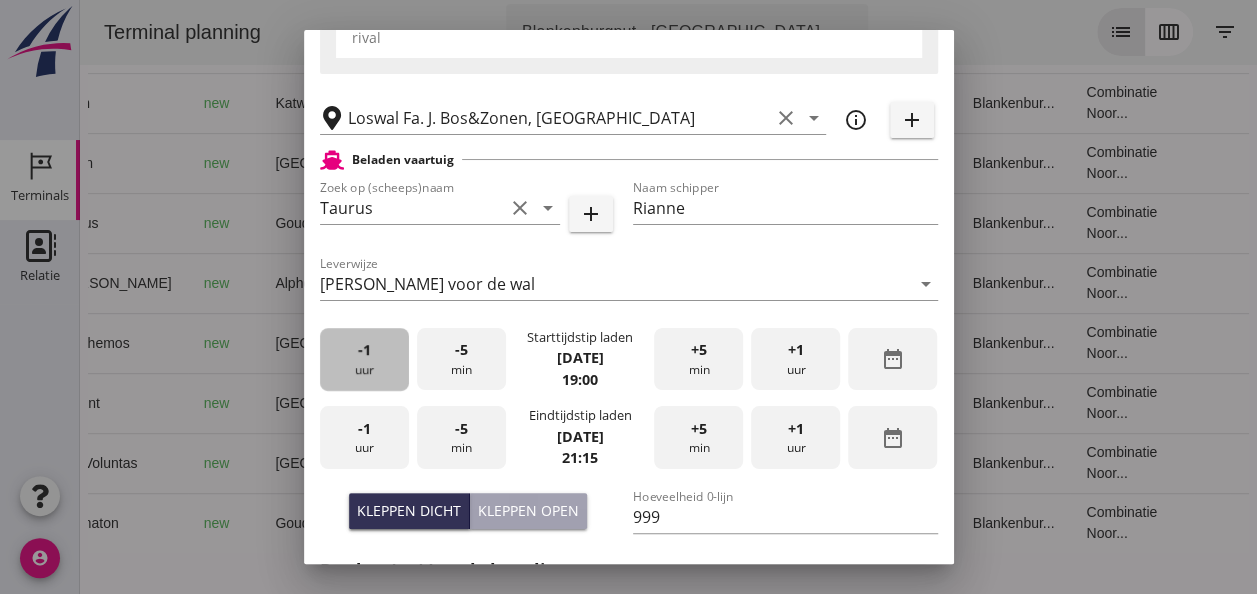 click on "-1  uur" at bounding box center (364, 359) 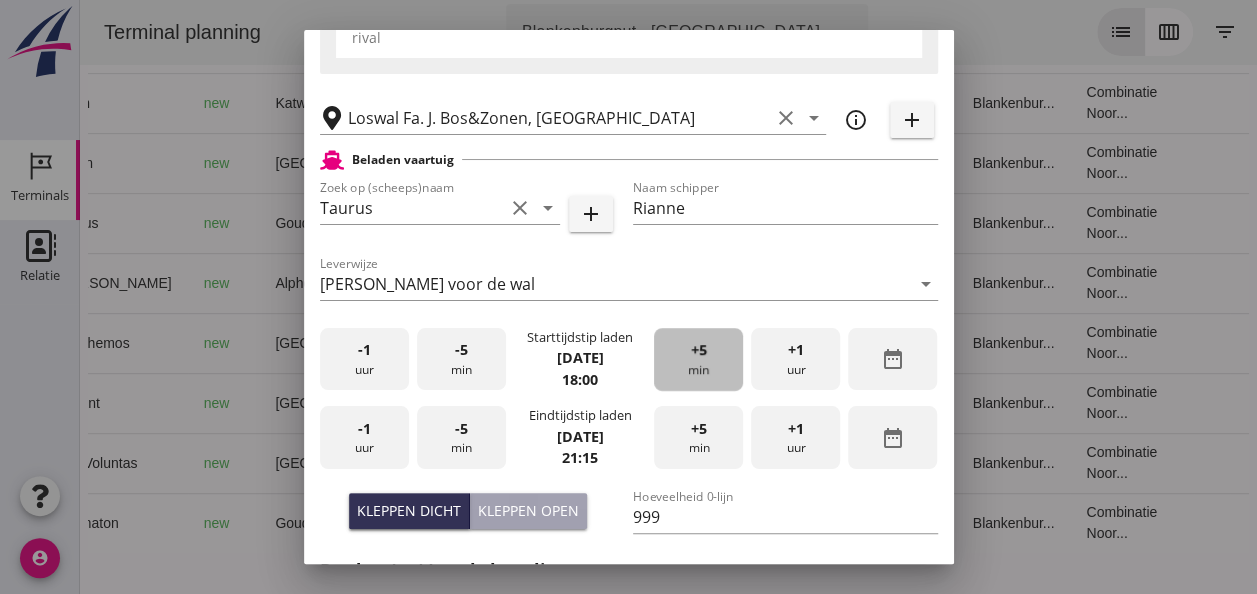 click on "+5" at bounding box center (699, 350) 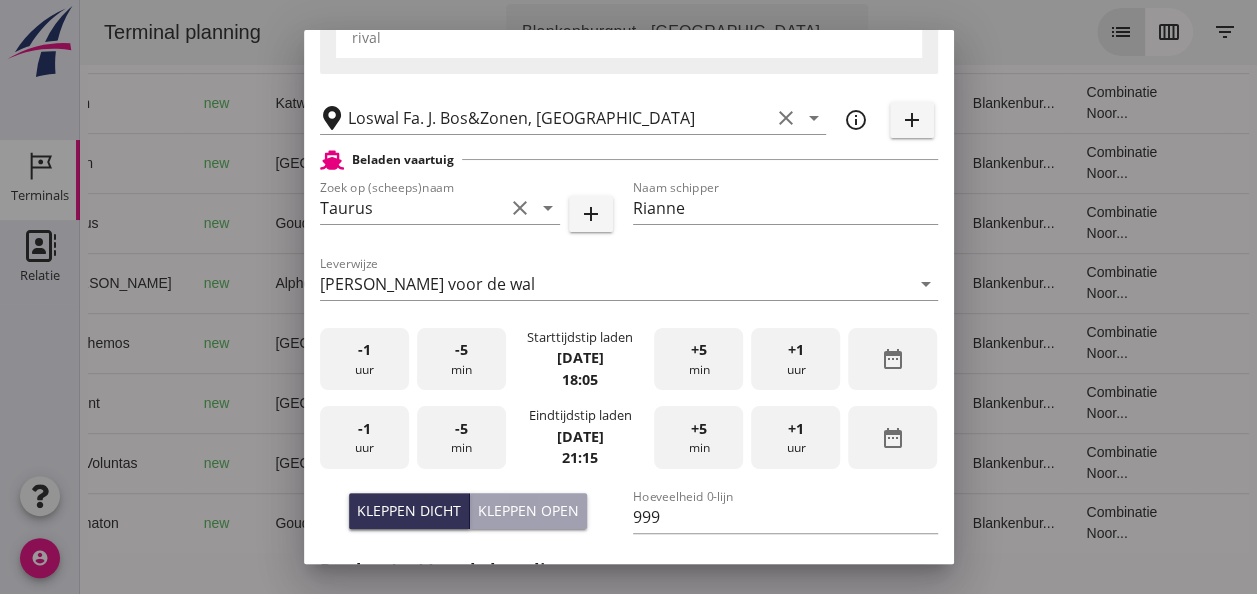click on "-1  uur" at bounding box center (364, 437) 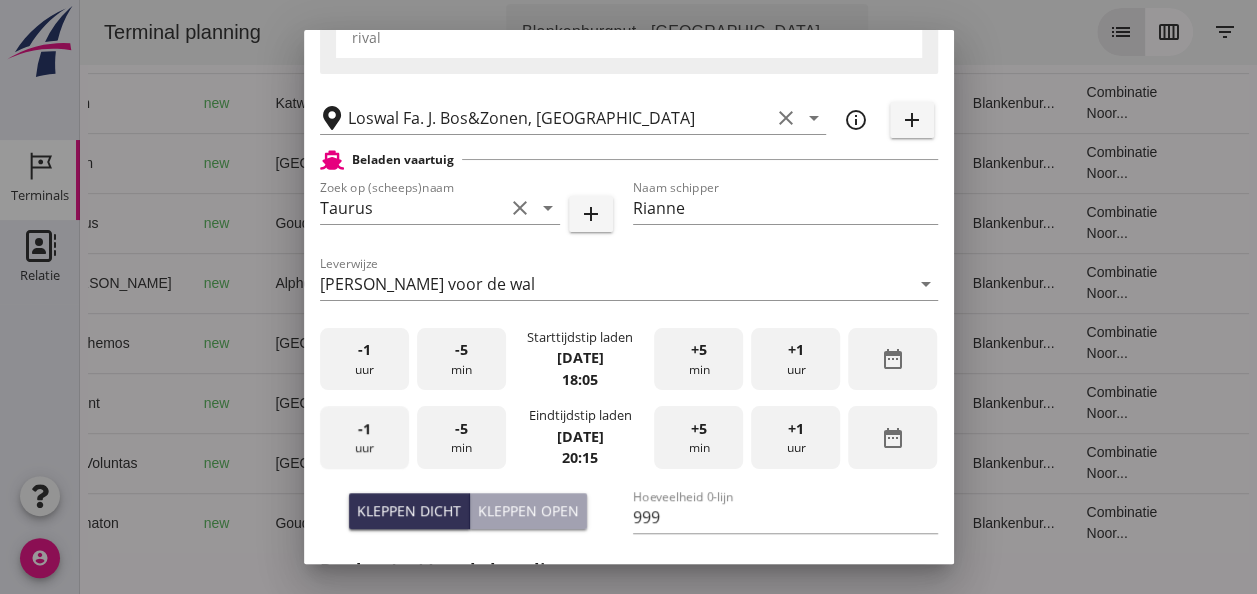 click on "-1  uur" at bounding box center [364, 437] 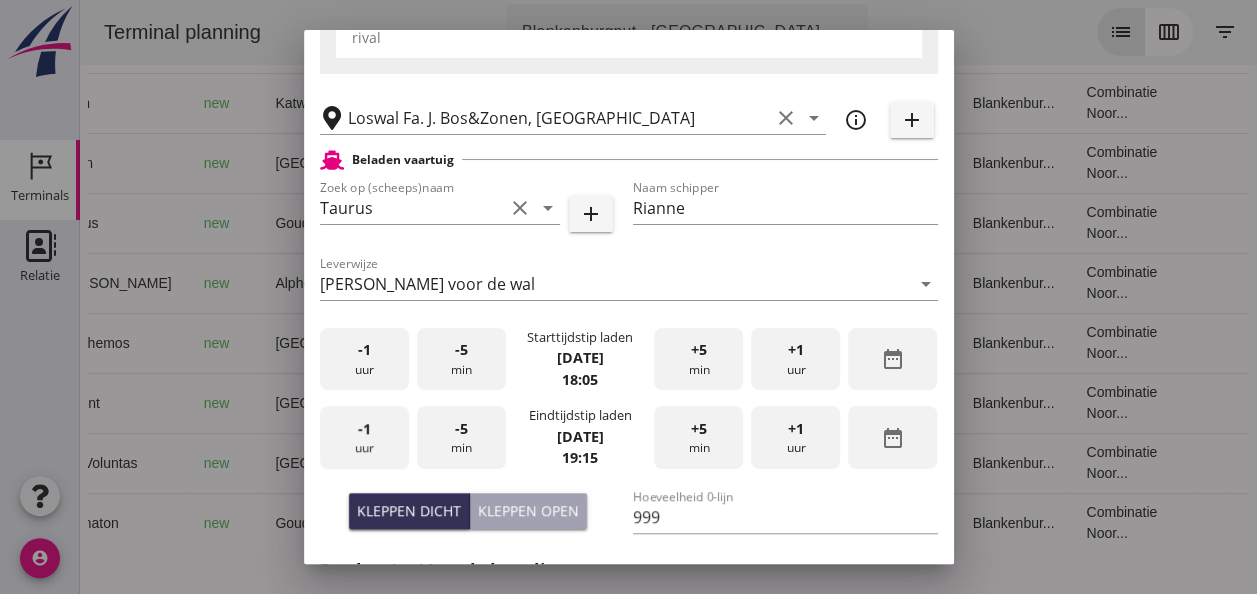 click on "-1  uur" at bounding box center [364, 437] 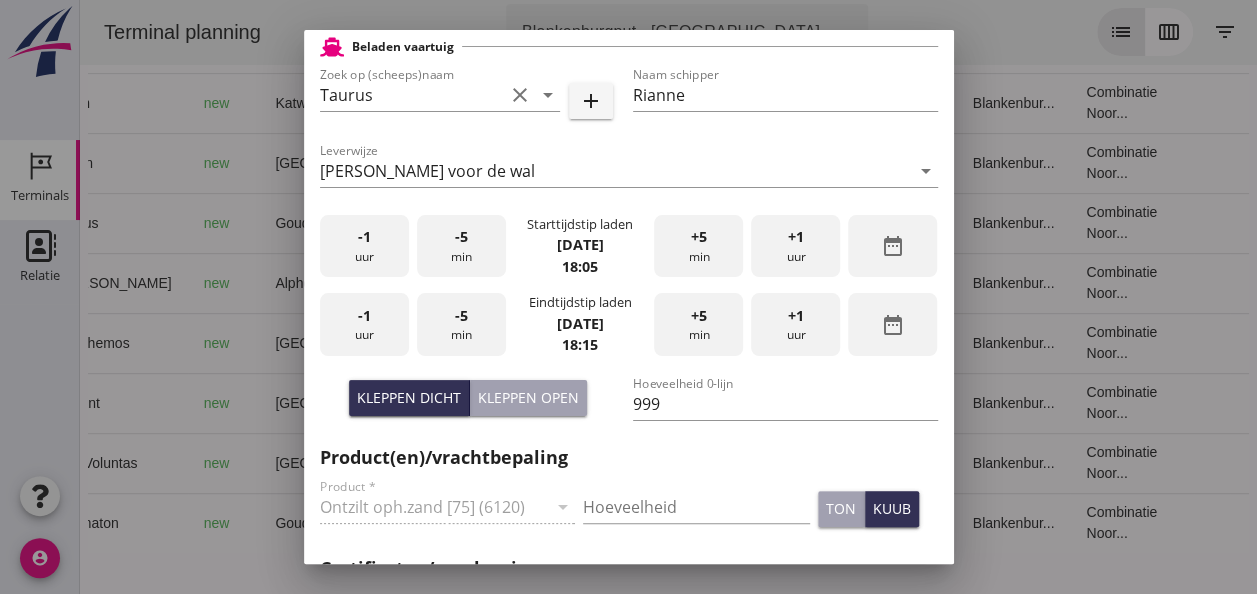 scroll, scrollTop: 700, scrollLeft: 0, axis: vertical 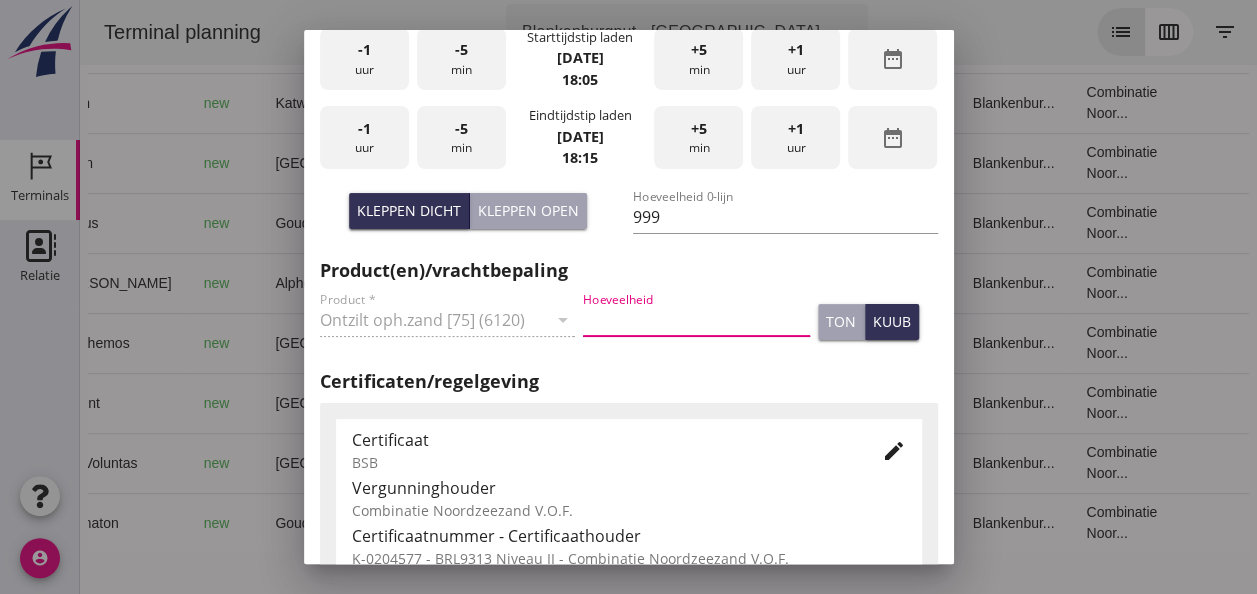 click at bounding box center (696, 320) 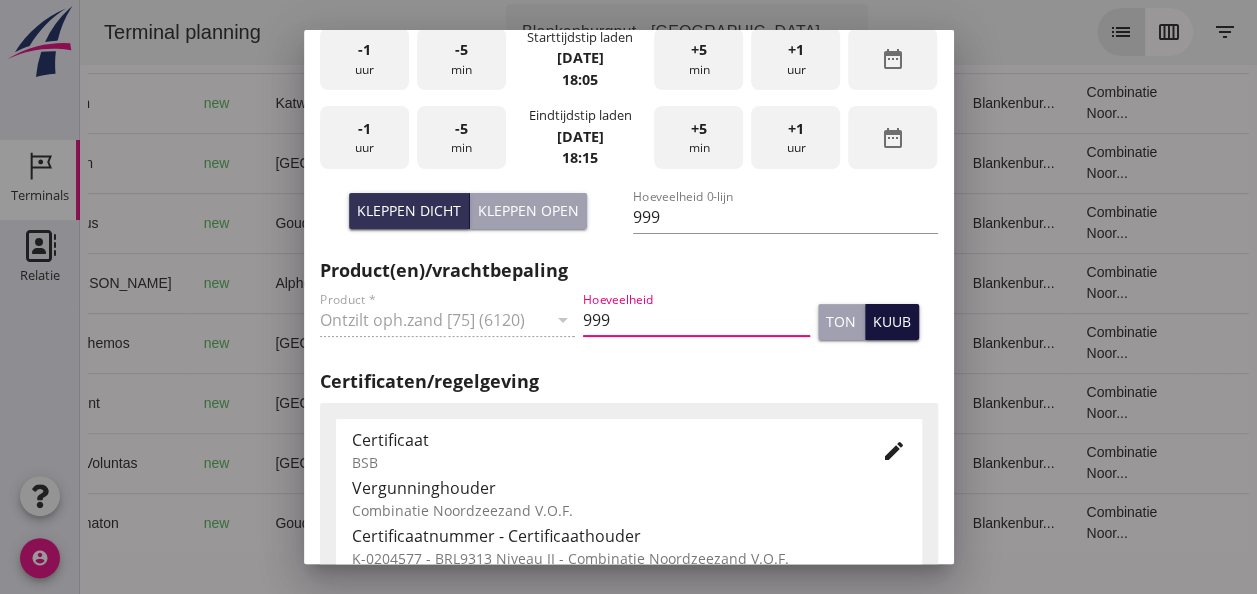 type on "999" 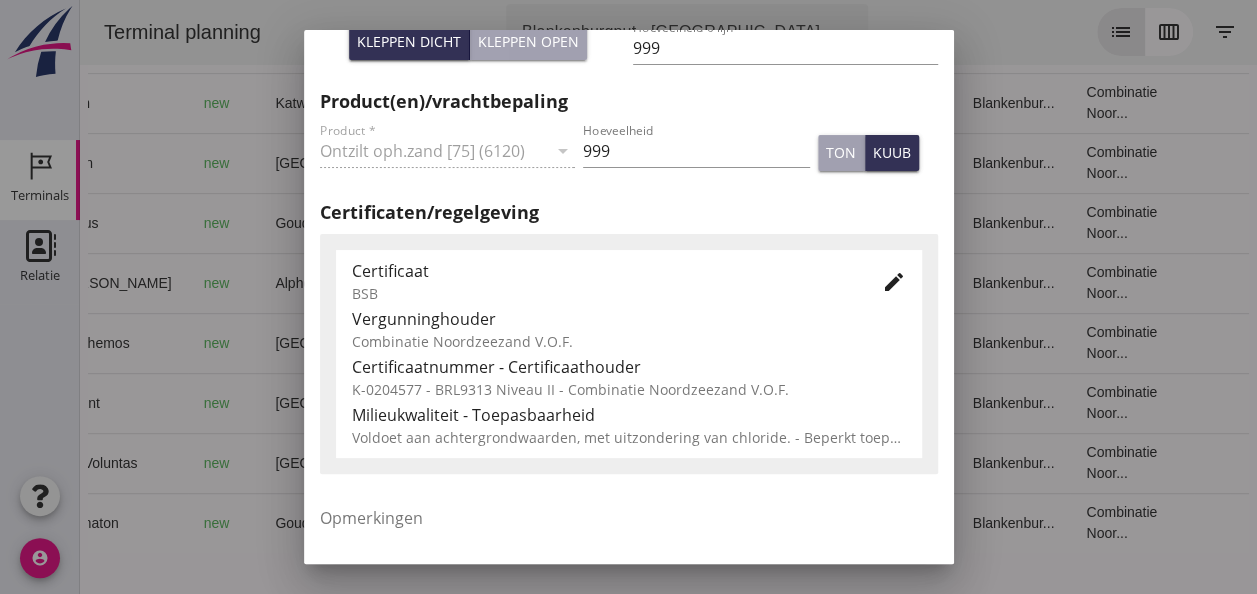 scroll, scrollTop: 1000, scrollLeft: 0, axis: vertical 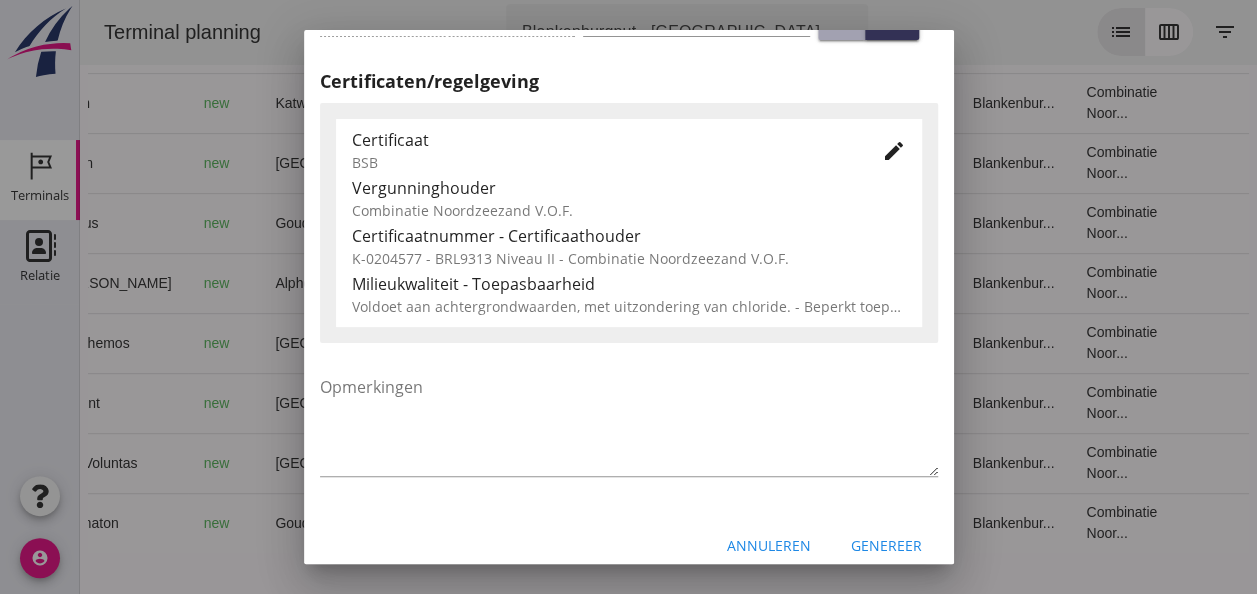 click on "Genereer" at bounding box center [886, 545] 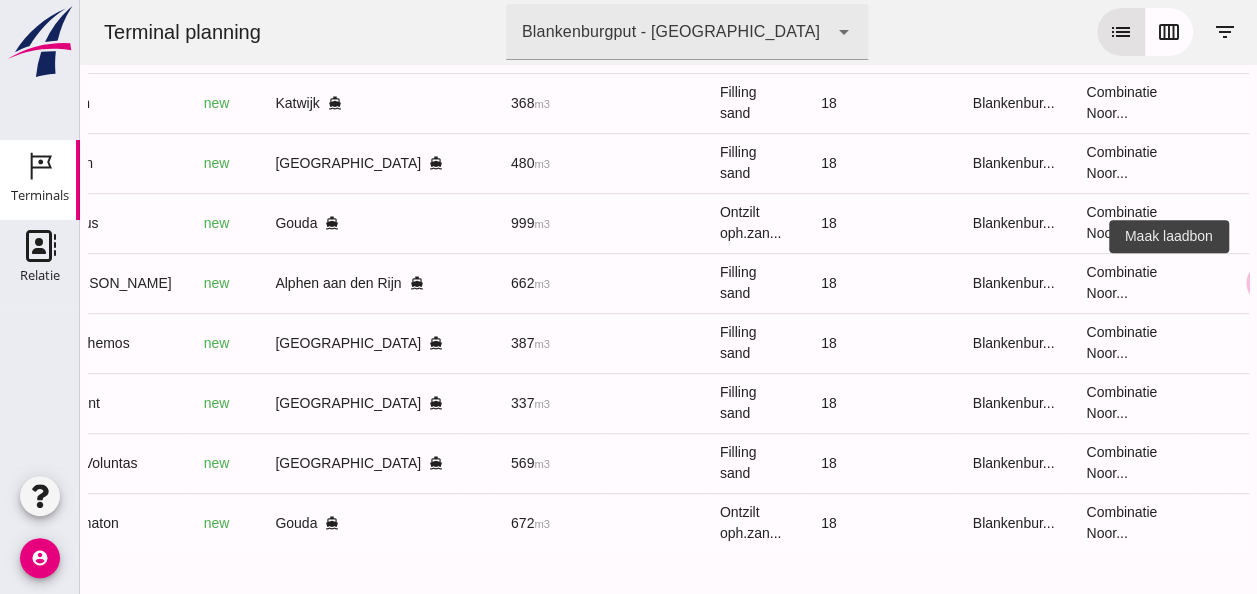 click on "receipt_long" at bounding box center [1266, 283] 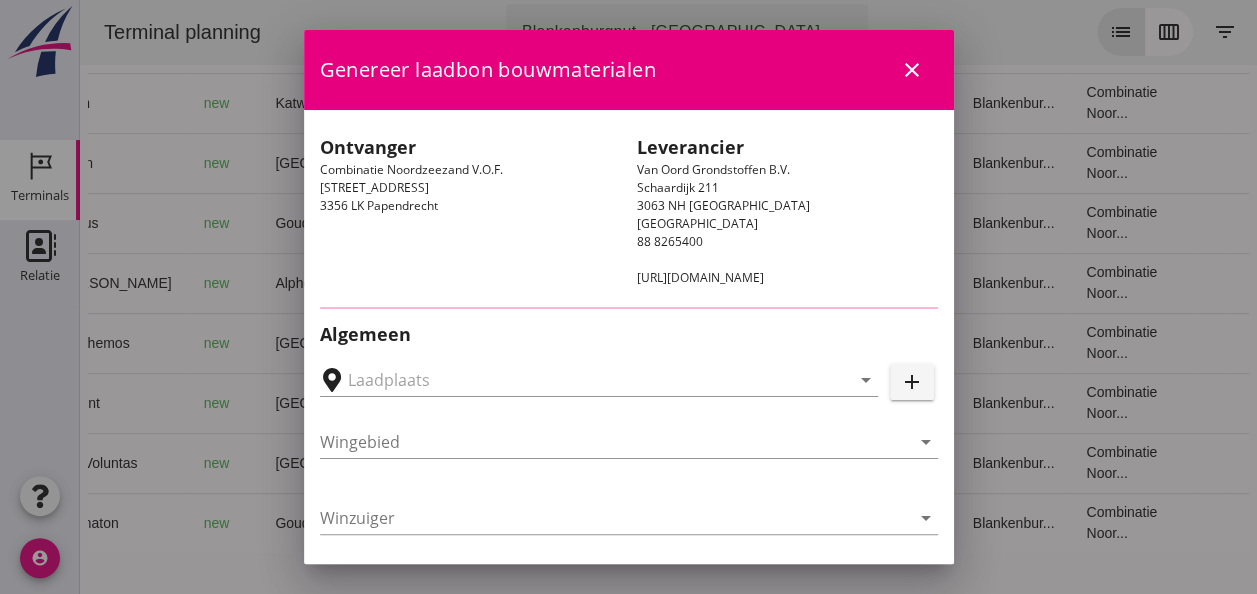 type on "[PERSON_NAME], Alphen aan den Rijn" 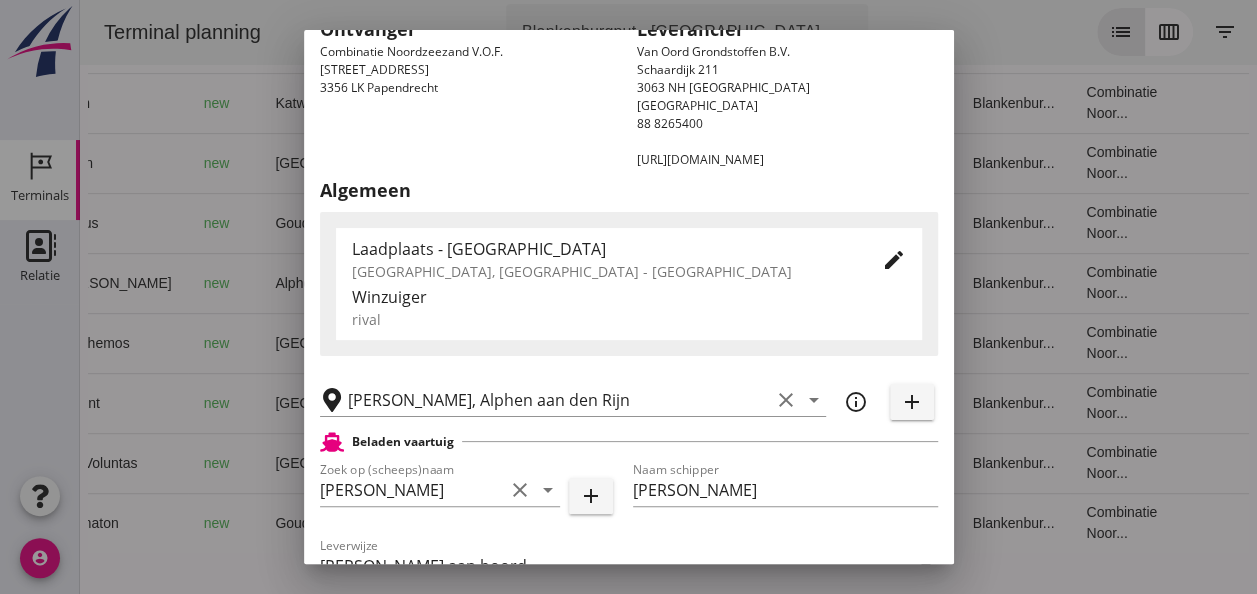 scroll, scrollTop: 300, scrollLeft: 0, axis: vertical 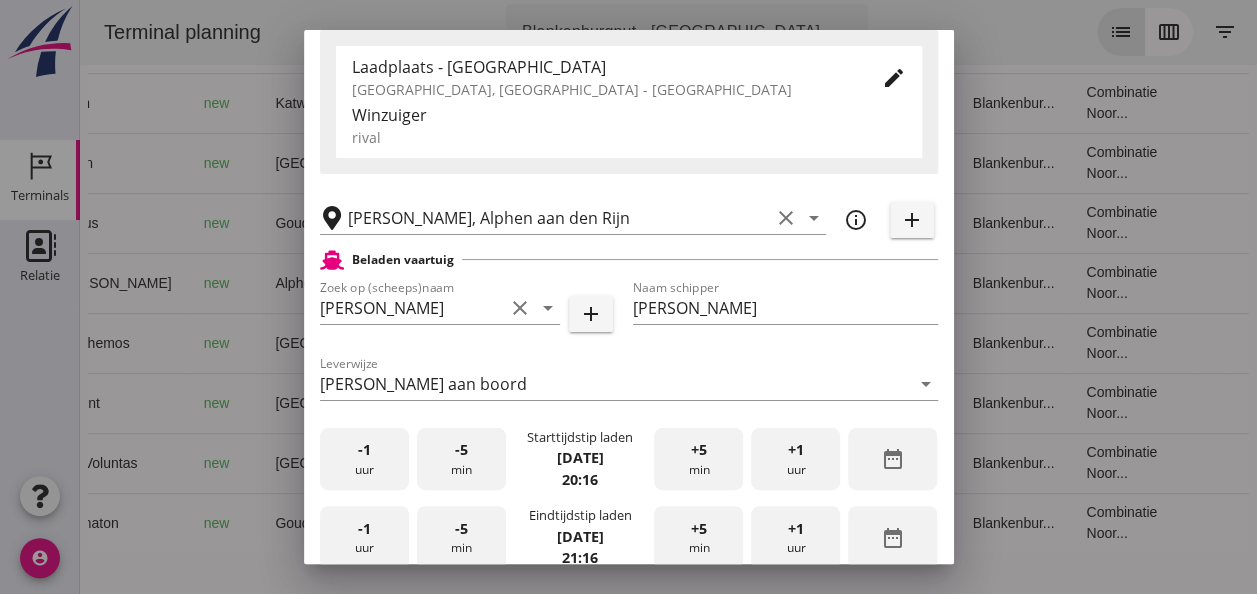 click on "-1  uur" at bounding box center [364, 459] 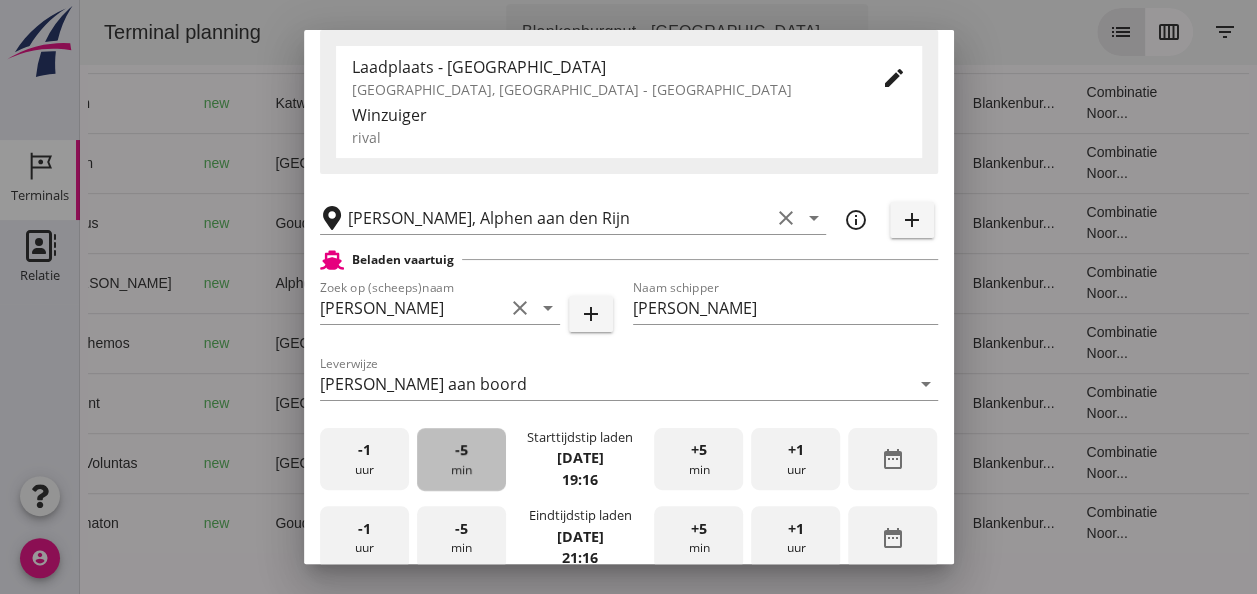 click on "-5  min" at bounding box center (461, 459) 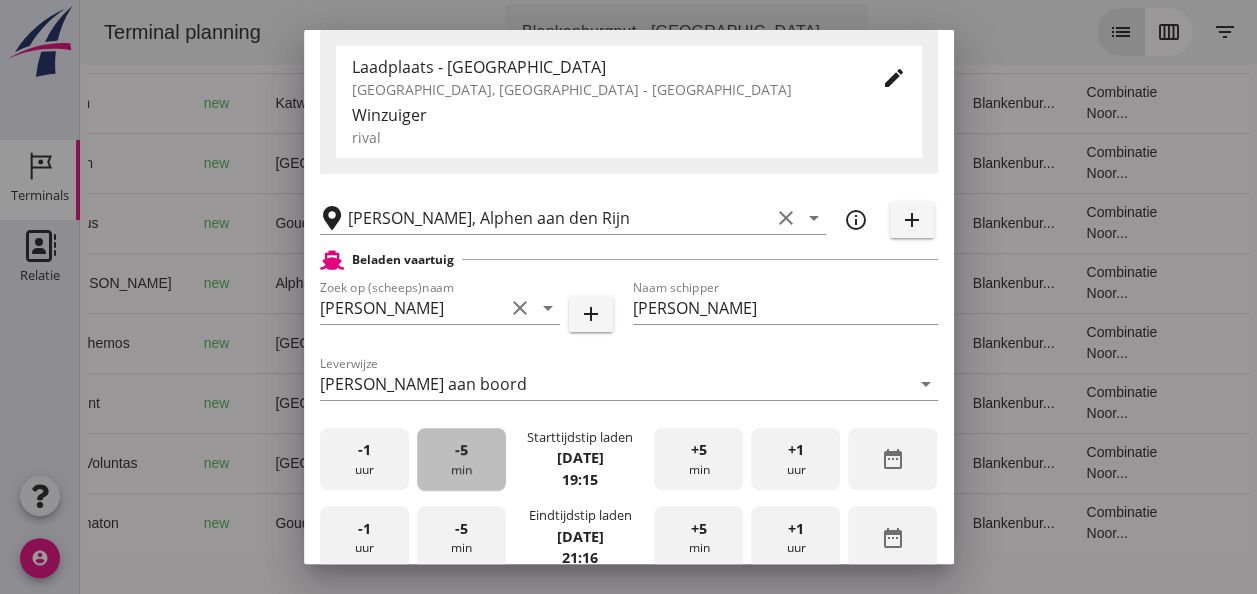 click on "-5  min" at bounding box center [461, 459] 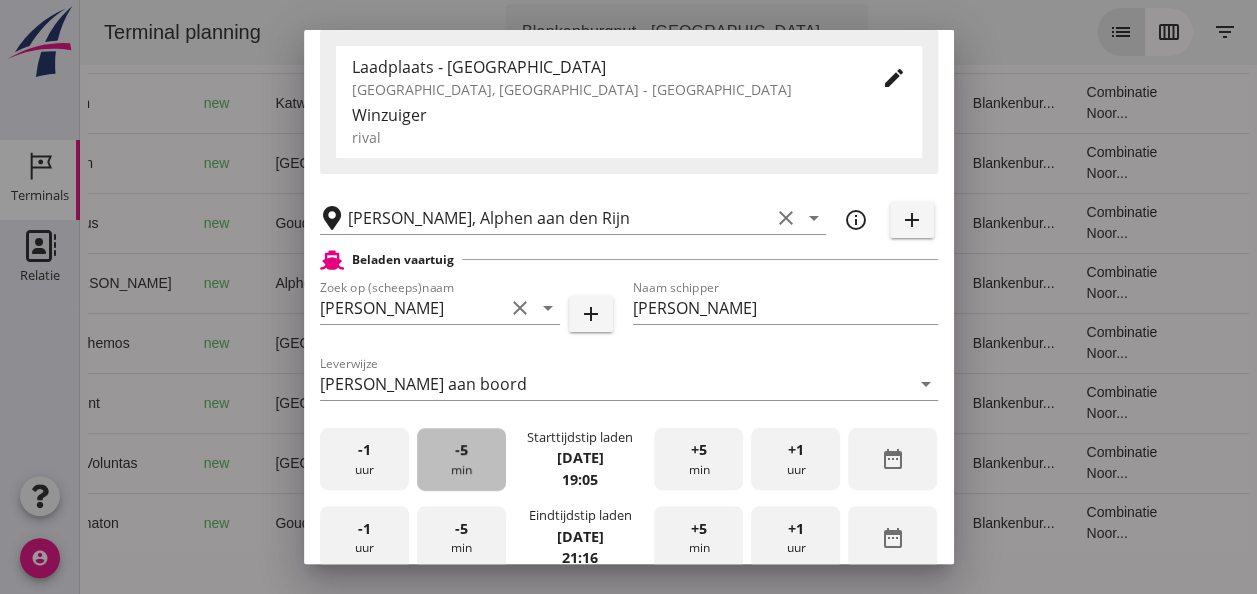 click on "-5  min" at bounding box center (461, 459) 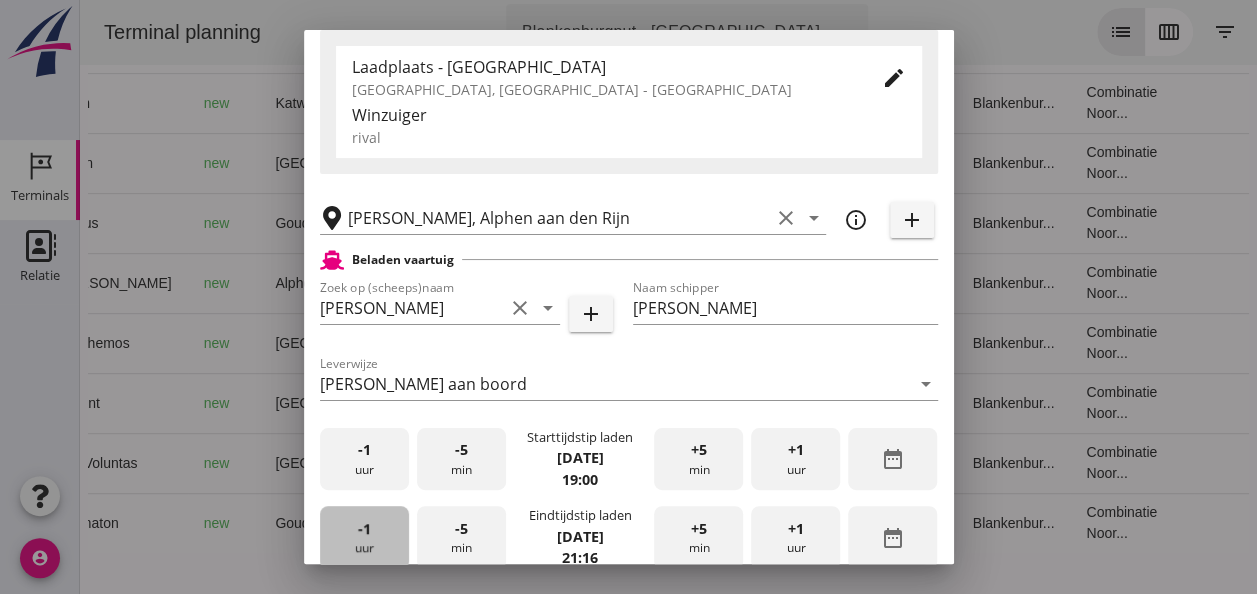click on "-1  uur" at bounding box center (364, 537) 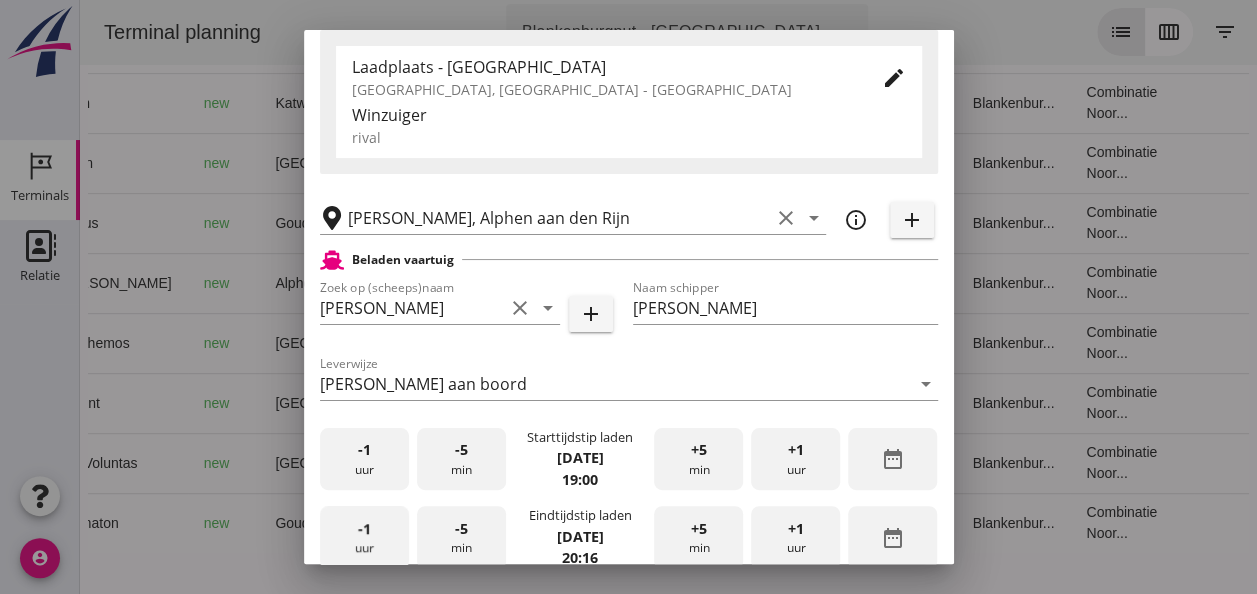 click on "-1  uur" at bounding box center (364, 537) 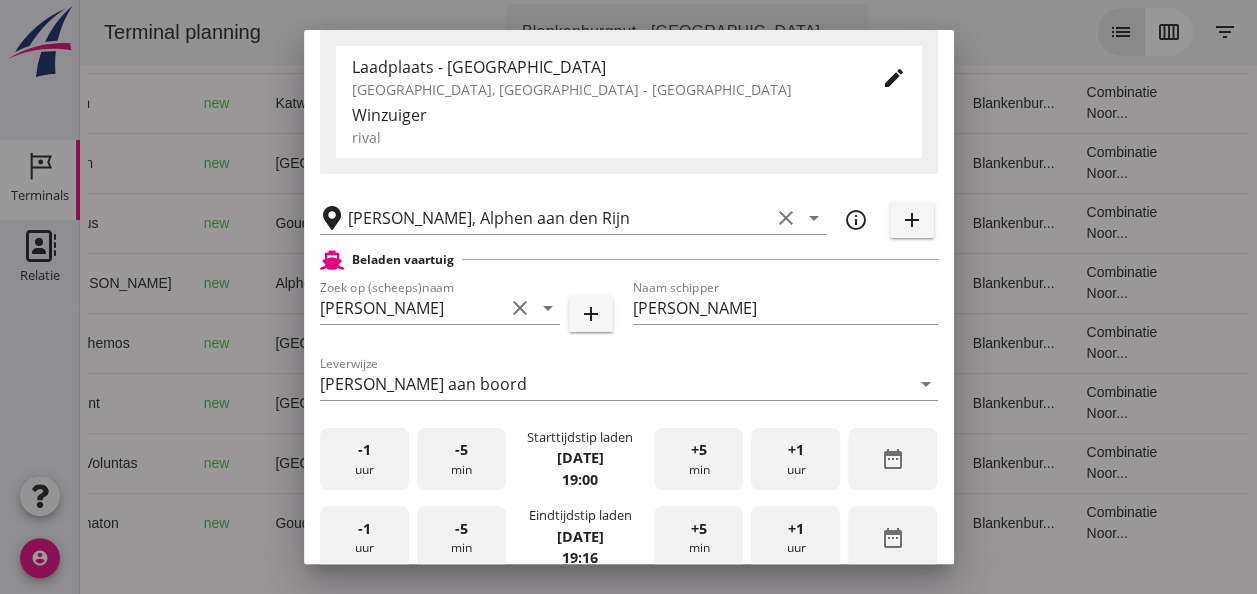 click on "+5" at bounding box center (699, 529) 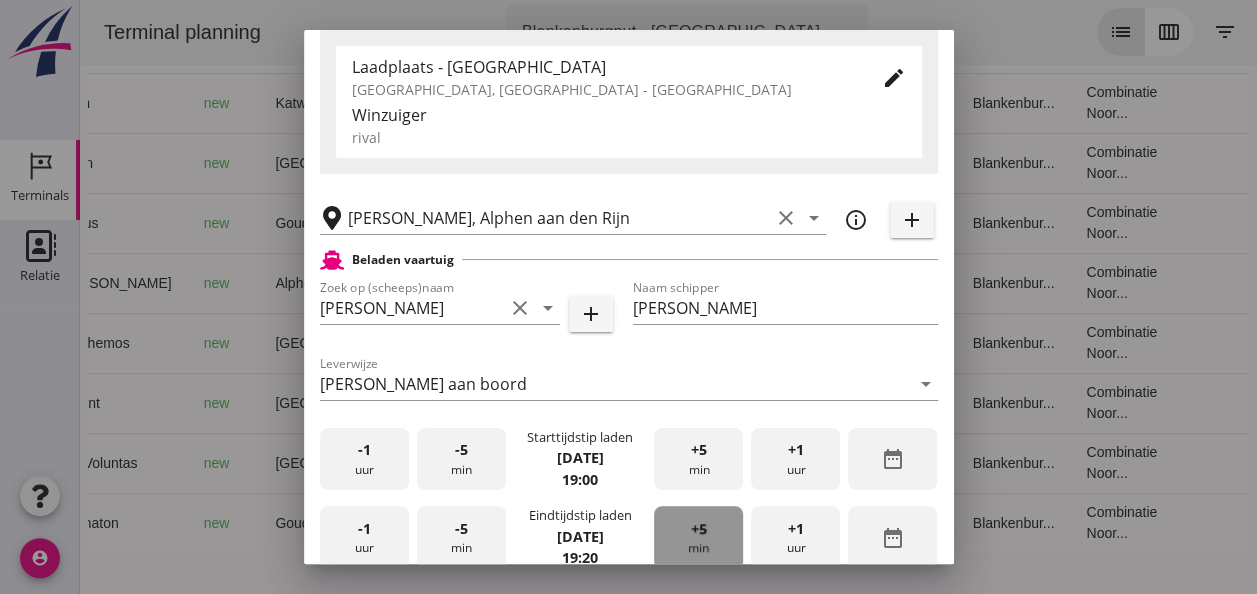 click on "+5" at bounding box center [699, 529] 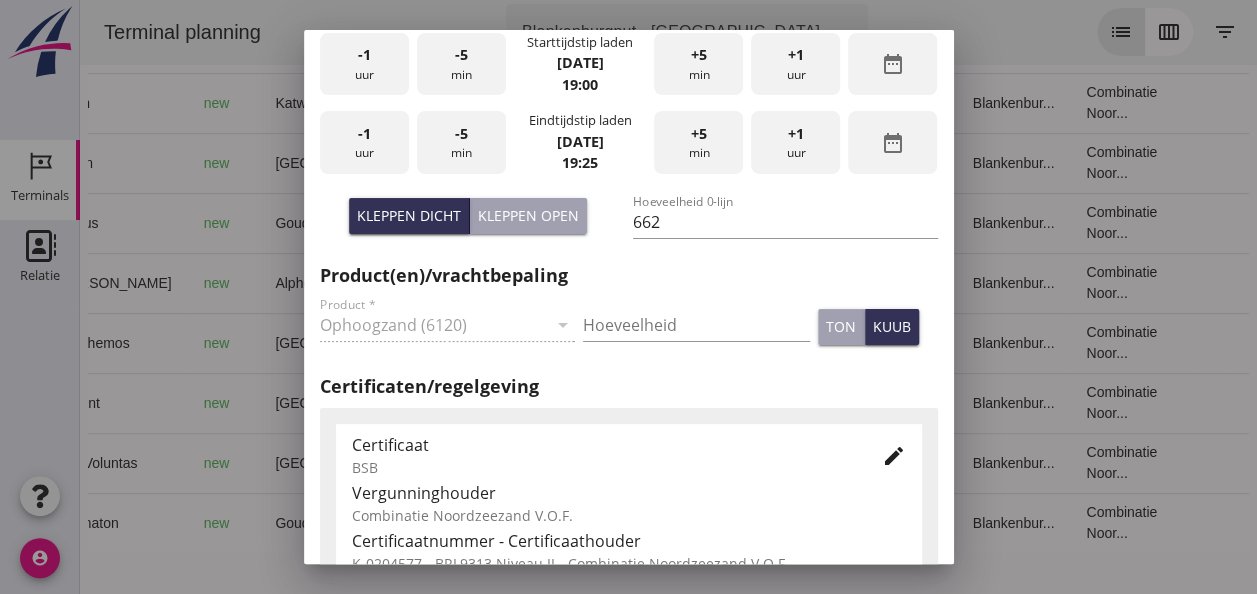 scroll, scrollTop: 700, scrollLeft: 0, axis: vertical 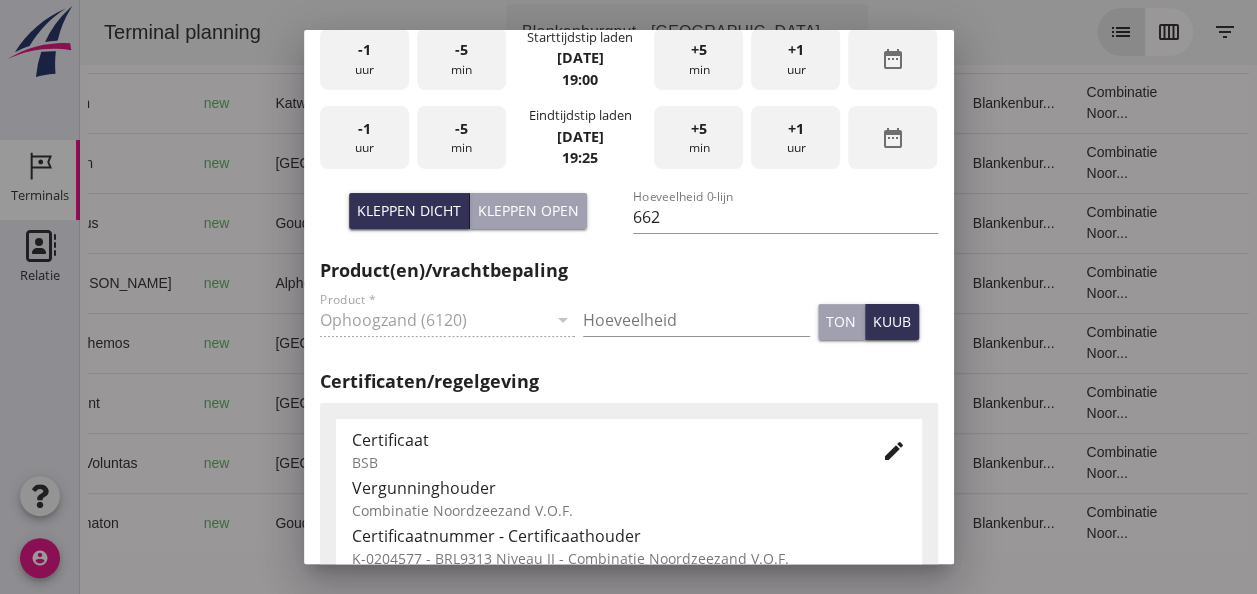 click on "Kleppen open" at bounding box center (528, 210) 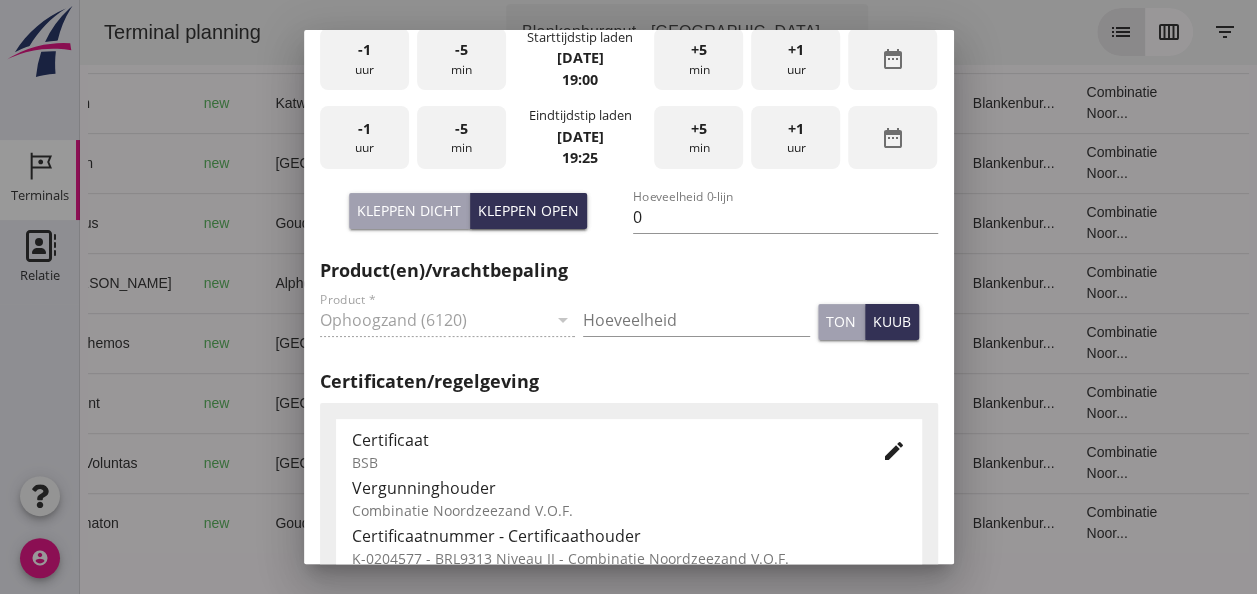 click on "Kleppen dicht" at bounding box center [409, 210] 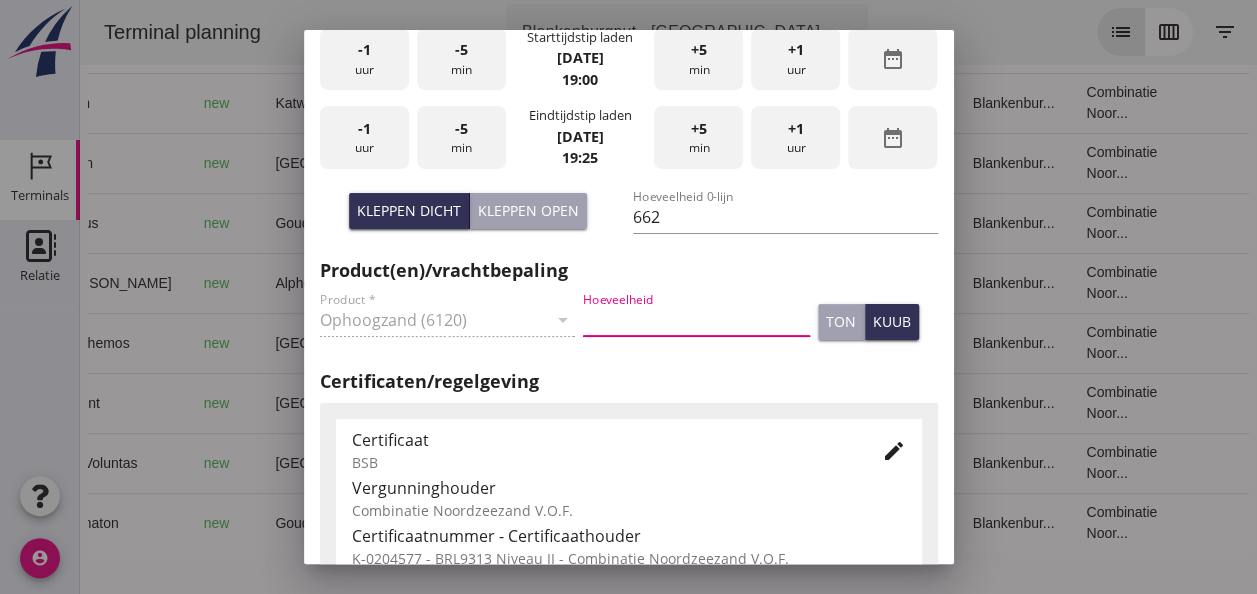 drag, startPoint x: 598, startPoint y: 321, endPoint x: 652, endPoint y: 332, distance: 55.108982 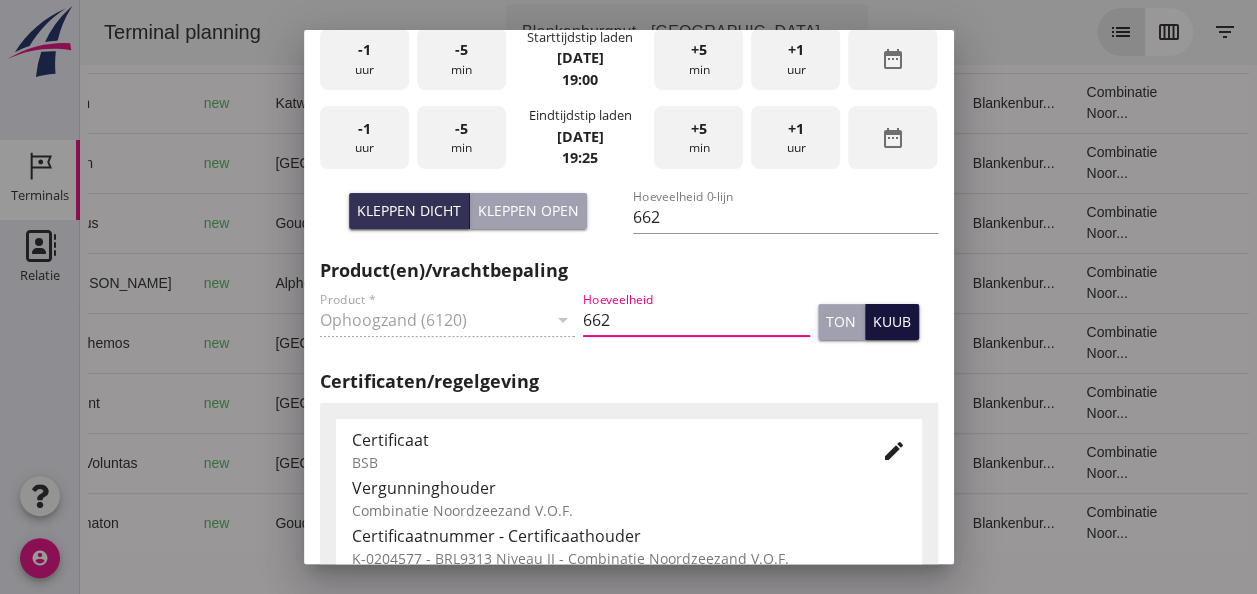 type on "662" 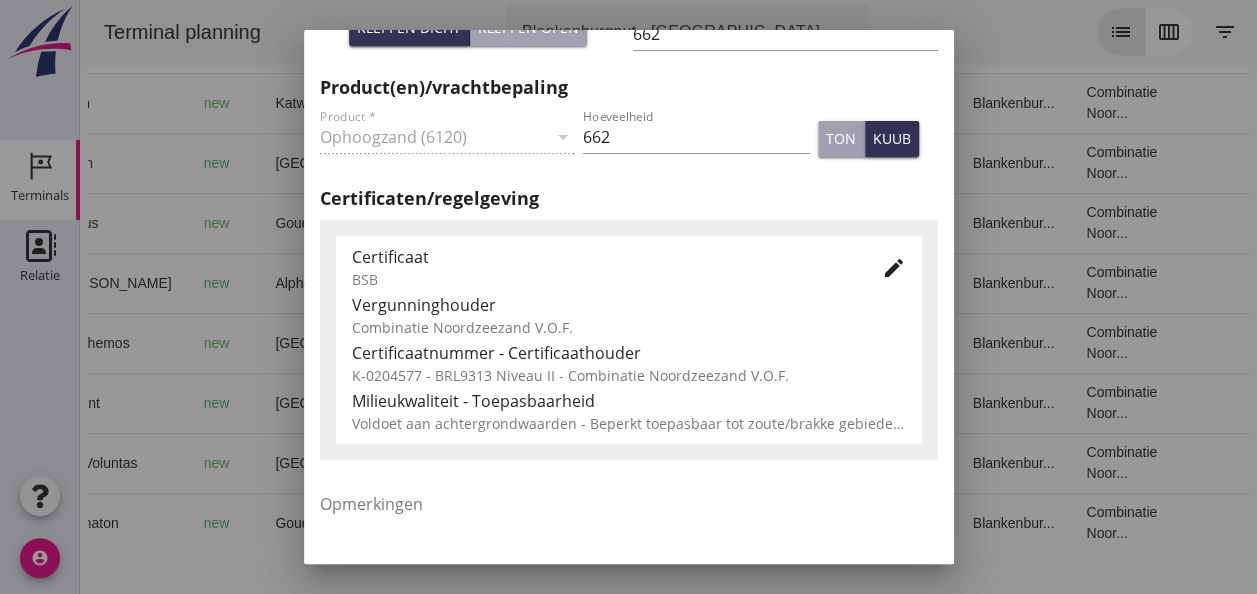 scroll, scrollTop: 1019, scrollLeft: 0, axis: vertical 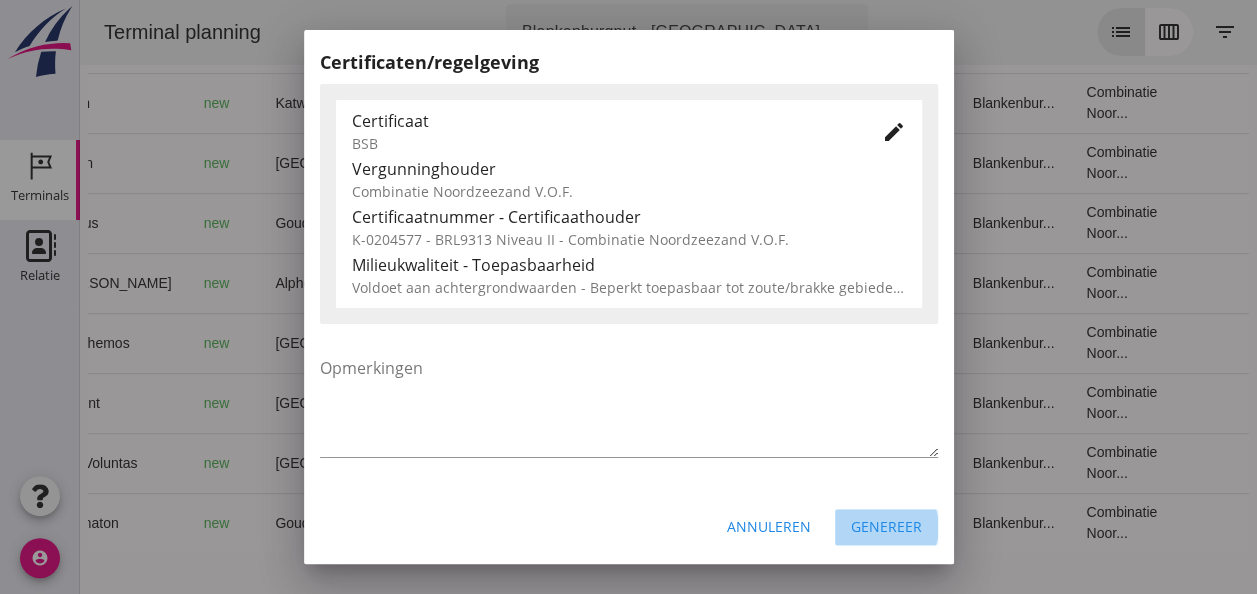 click on "Genereer" at bounding box center [886, 526] 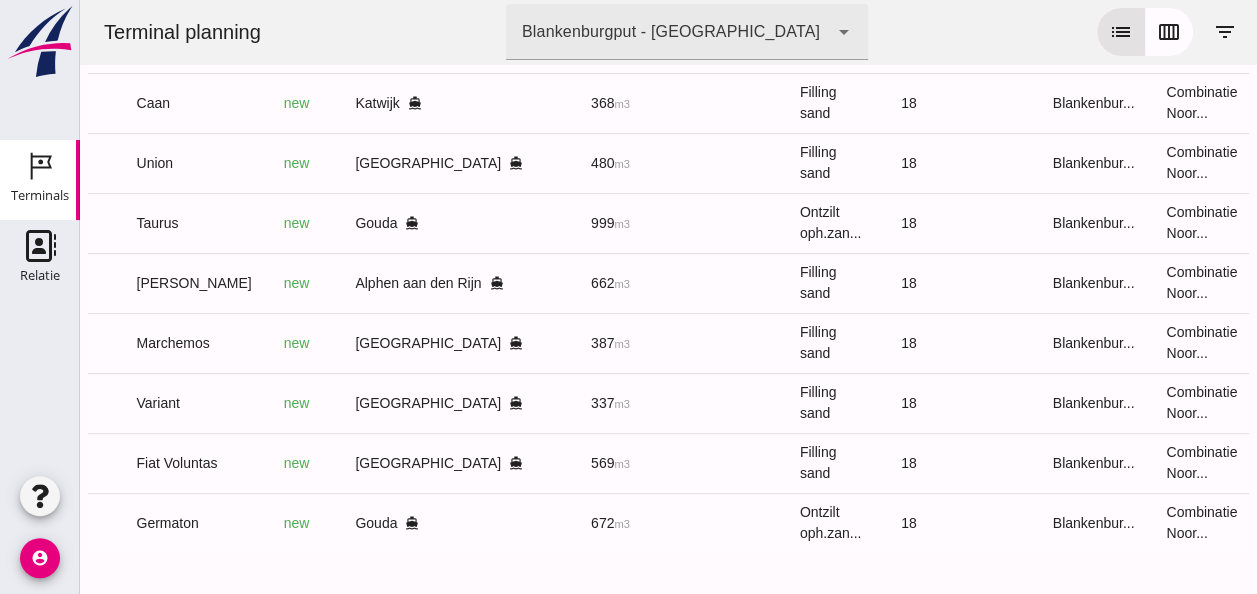 scroll, scrollTop: 0, scrollLeft: 415, axis: horizontal 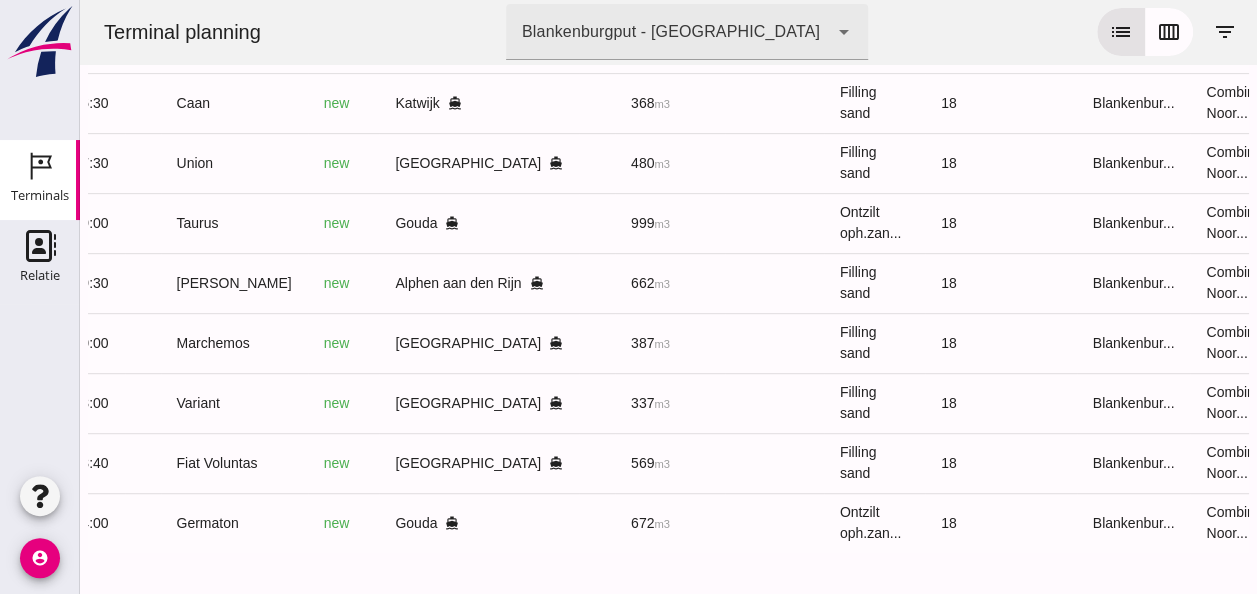 click 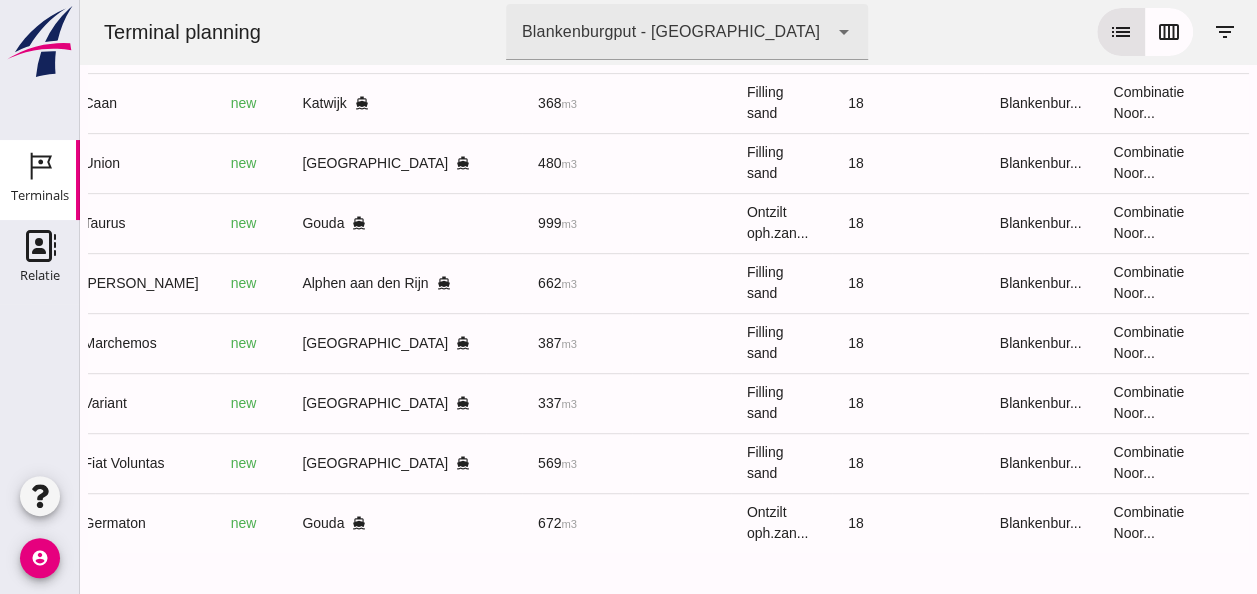 scroll, scrollTop: 0, scrollLeft: 535, axis: horizontal 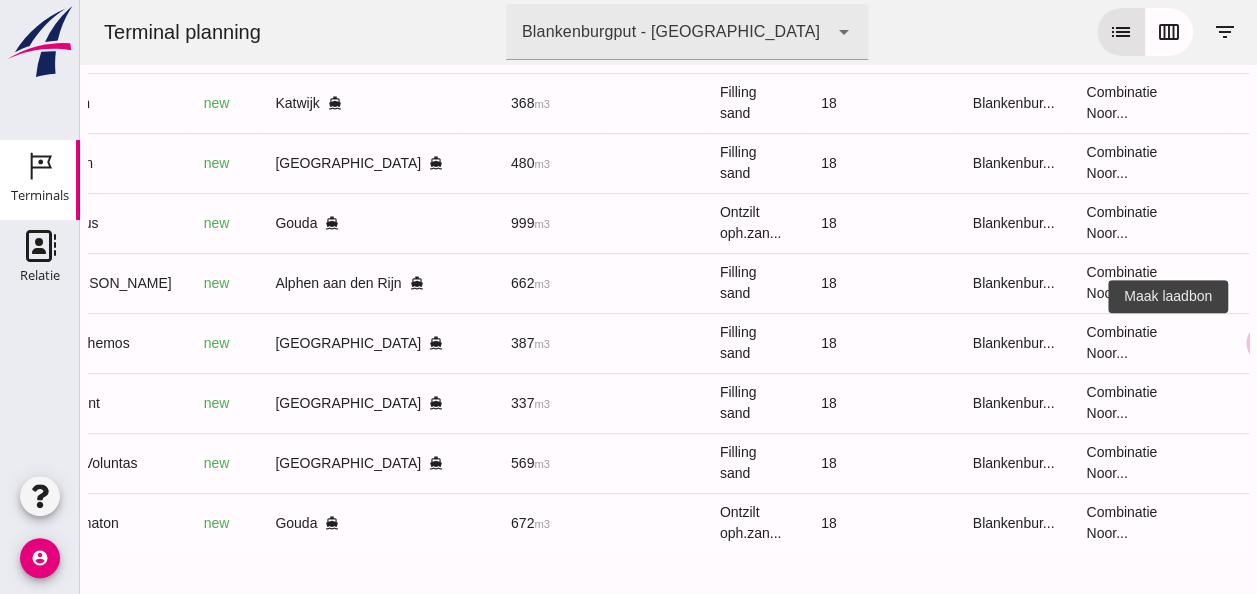 click on "receipt_long" at bounding box center (1266, 343) 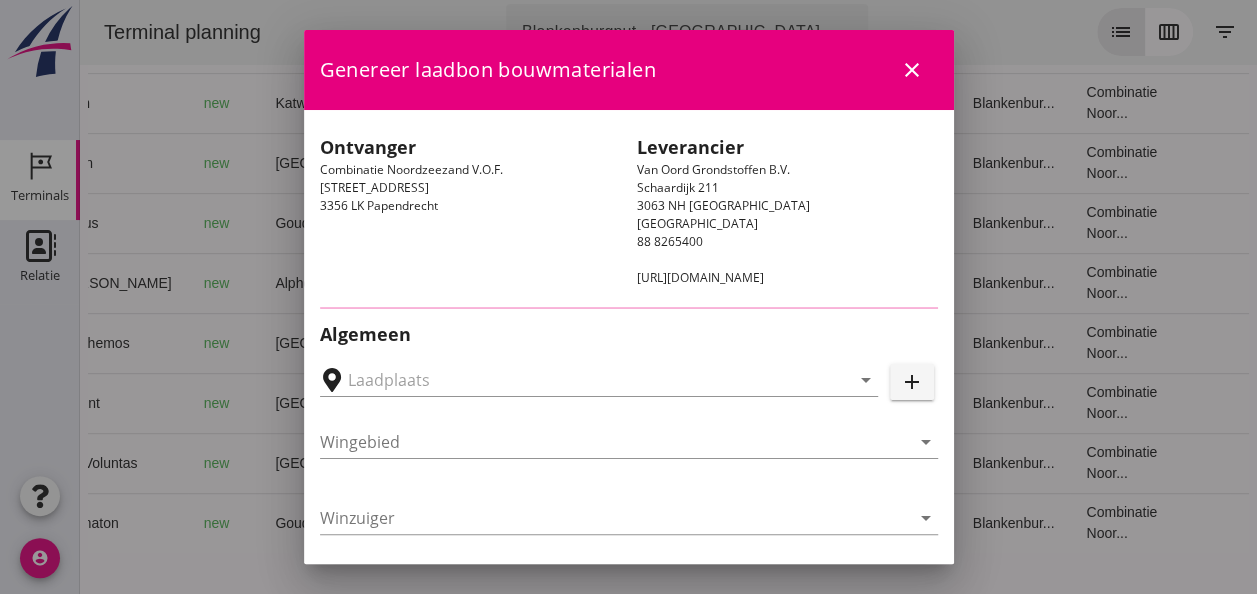 type on "[GEOGRAPHIC_DATA], [GEOGRAPHIC_DATA]" 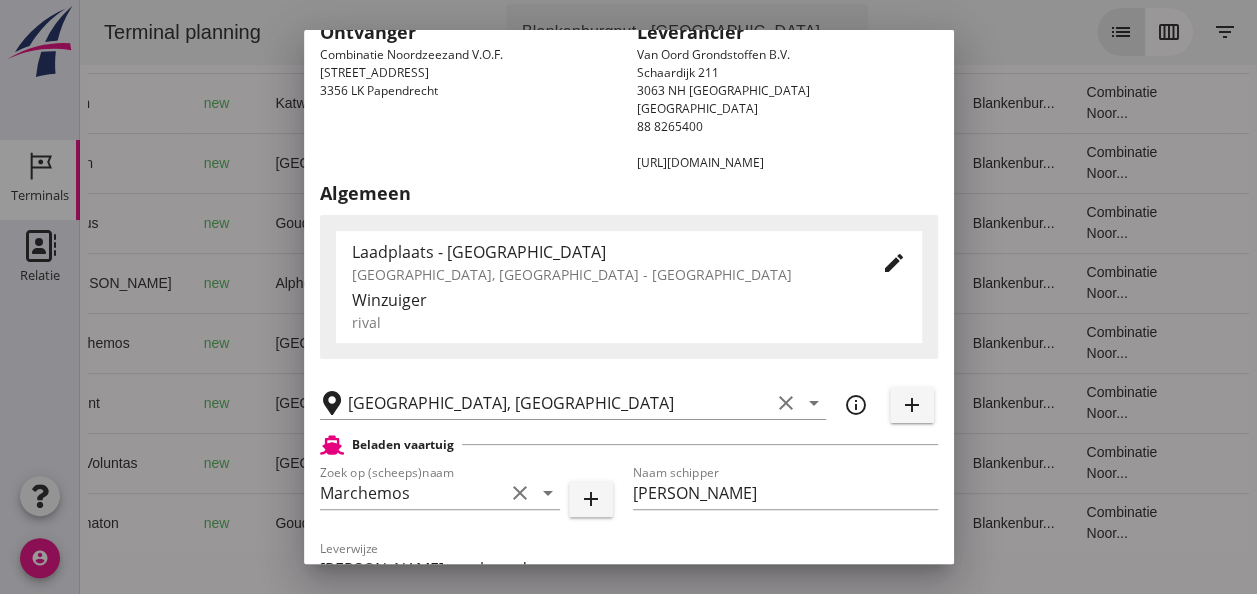 scroll, scrollTop: 200, scrollLeft: 0, axis: vertical 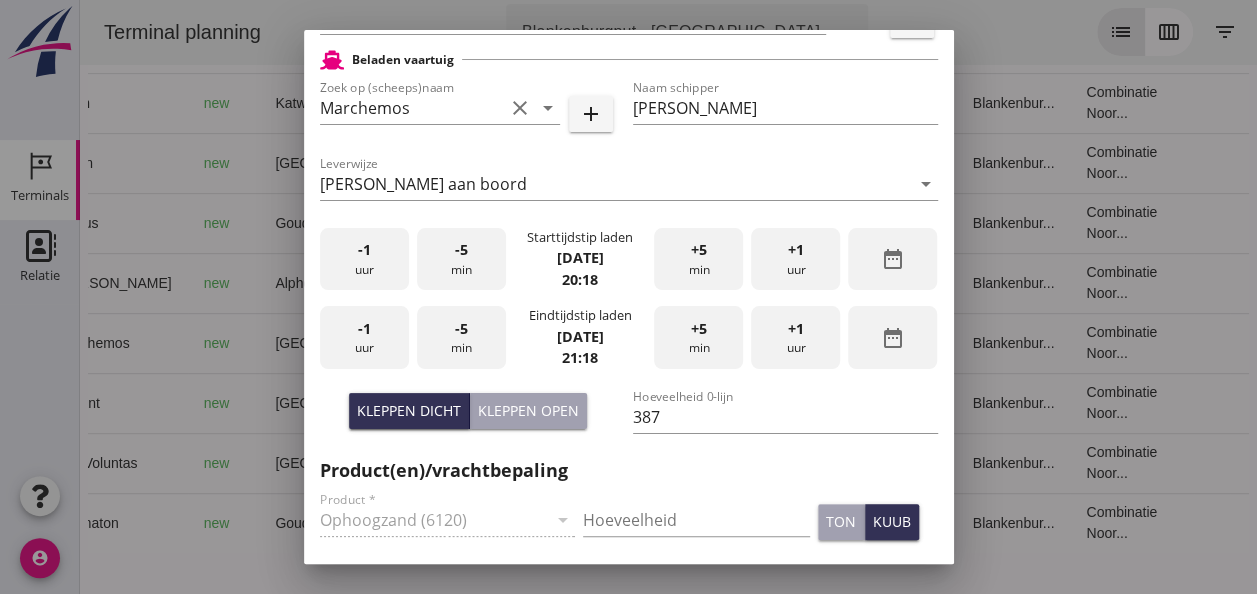 click on "-1" at bounding box center (364, 250) 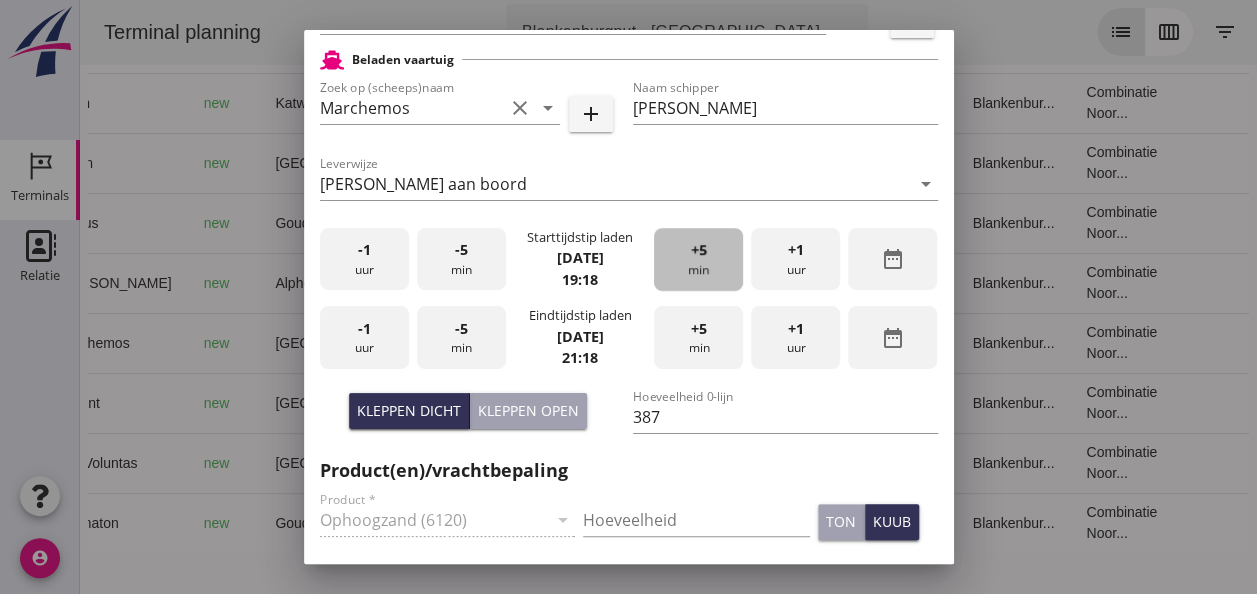 click on "+5  min" at bounding box center (698, 259) 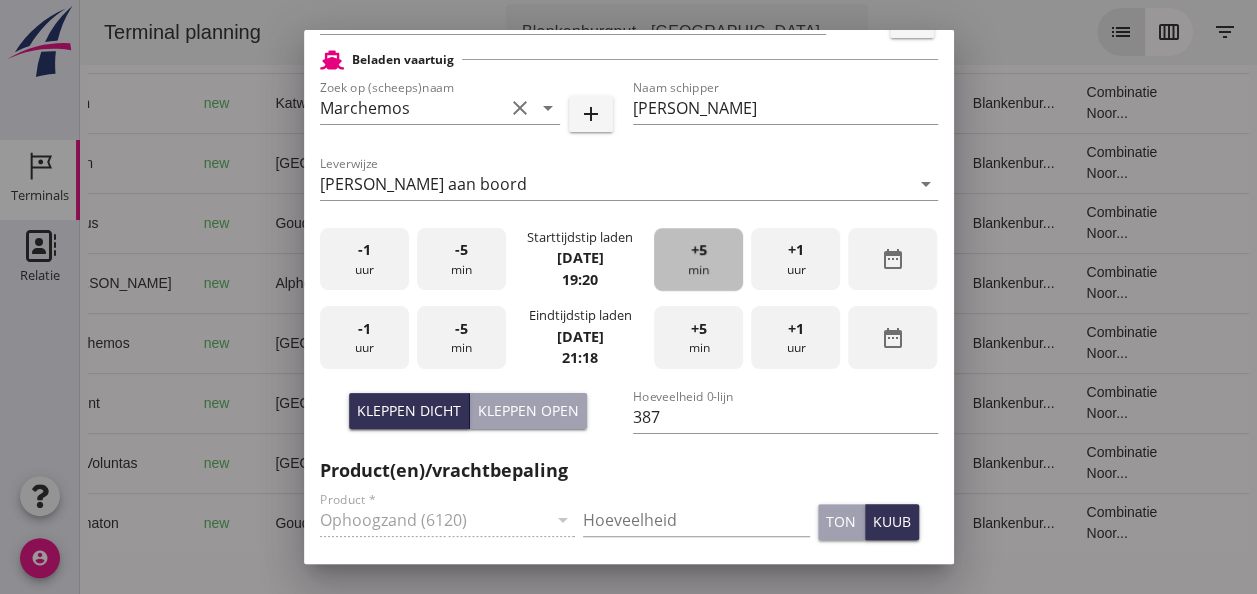 click on "+5  min" at bounding box center [698, 259] 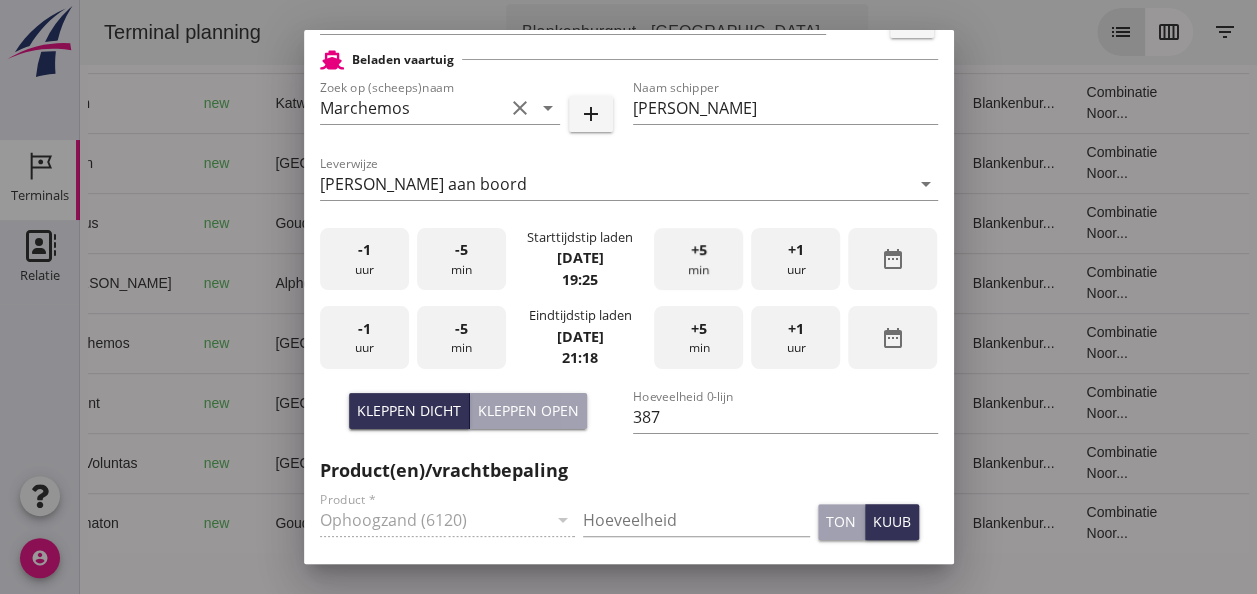 click on "+5  min" at bounding box center [698, 259] 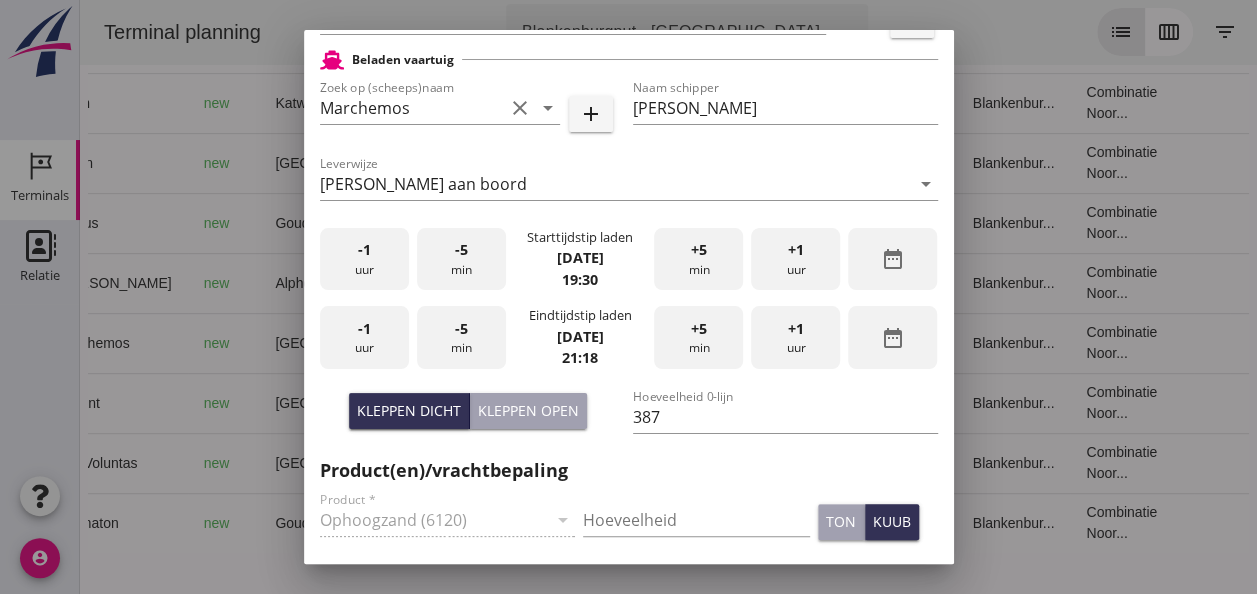 click on "+5  min" at bounding box center [698, 259] 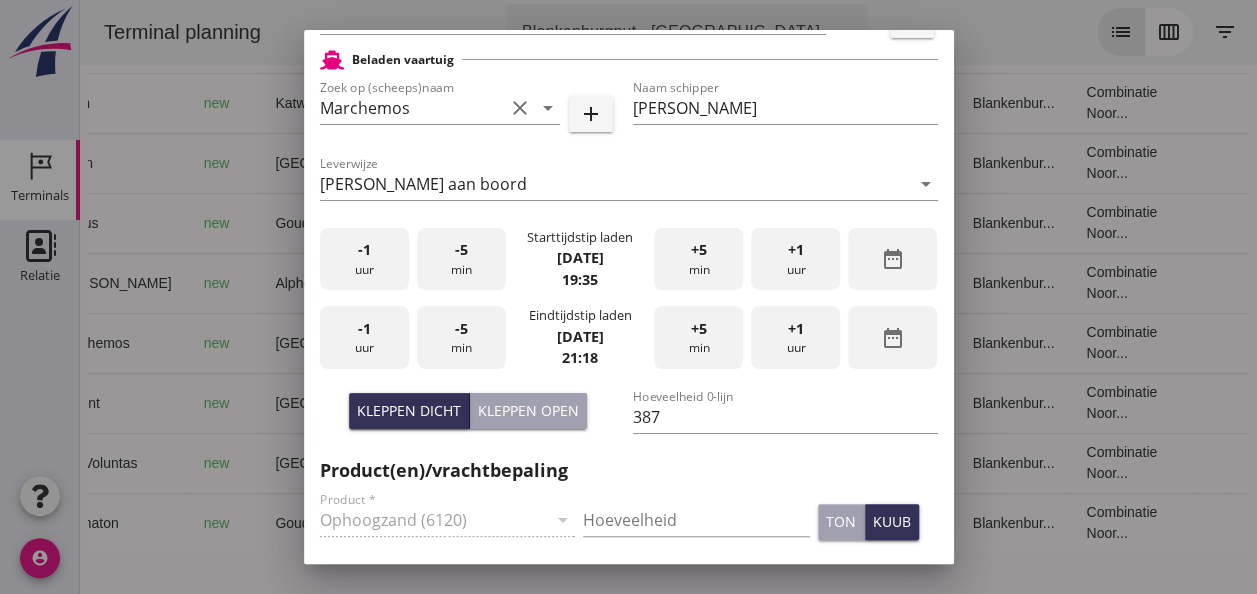 click on "-1  uur" at bounding box center (364, 337) 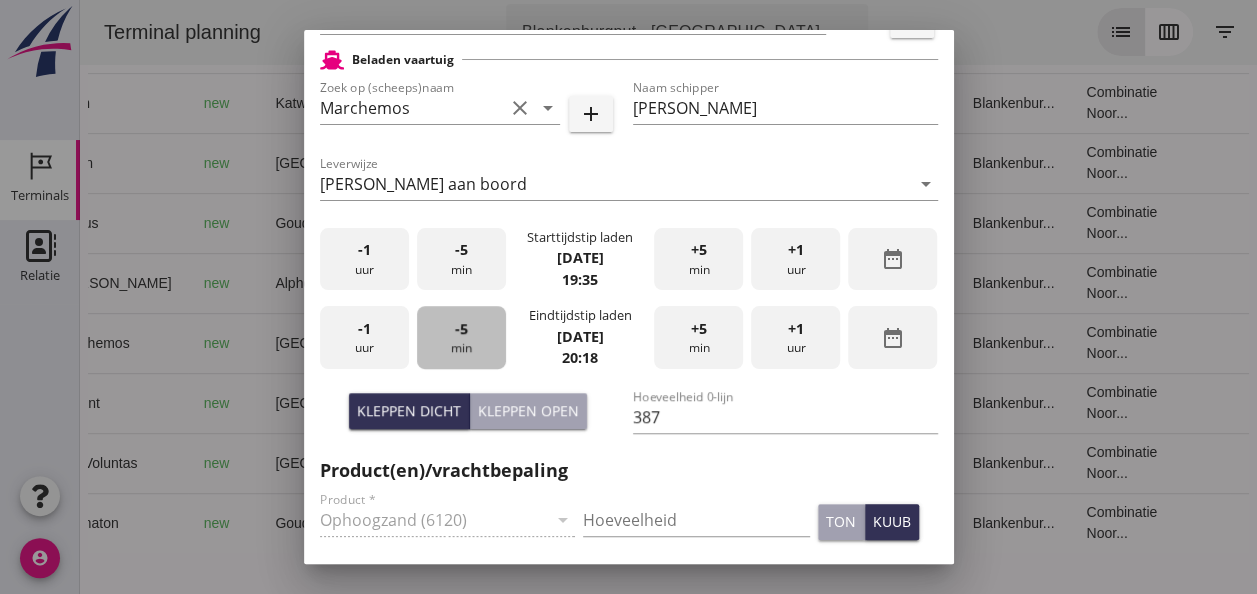 click on "-5  min" at bounding box center (461, 337) 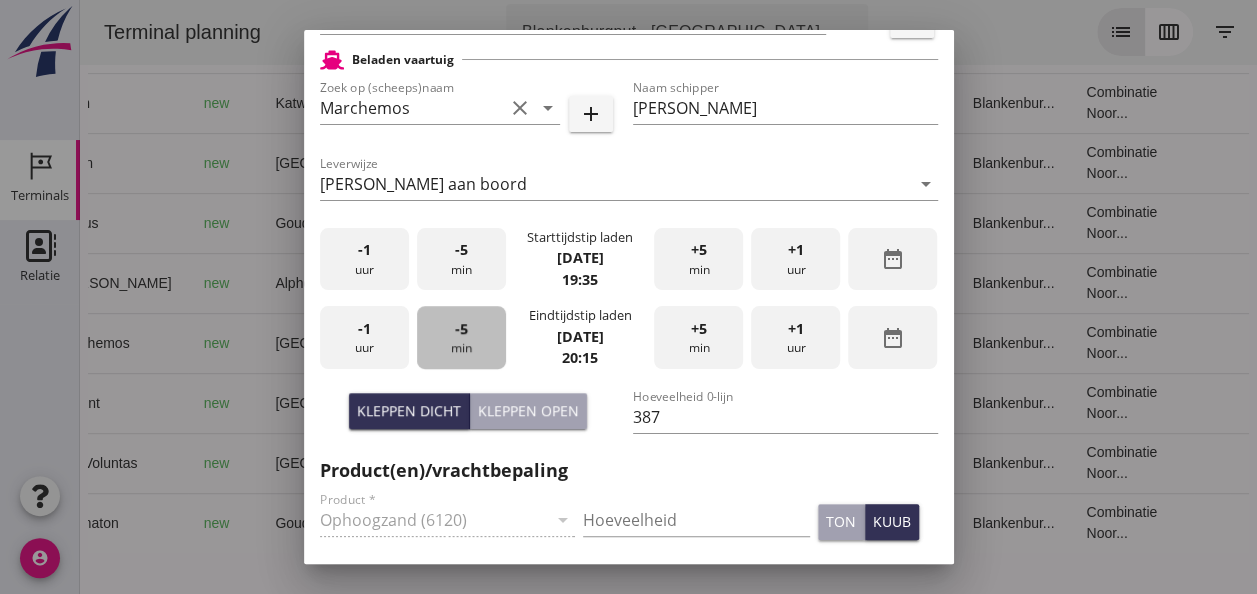 click on "-5  min" at bounding box center (461, 337) 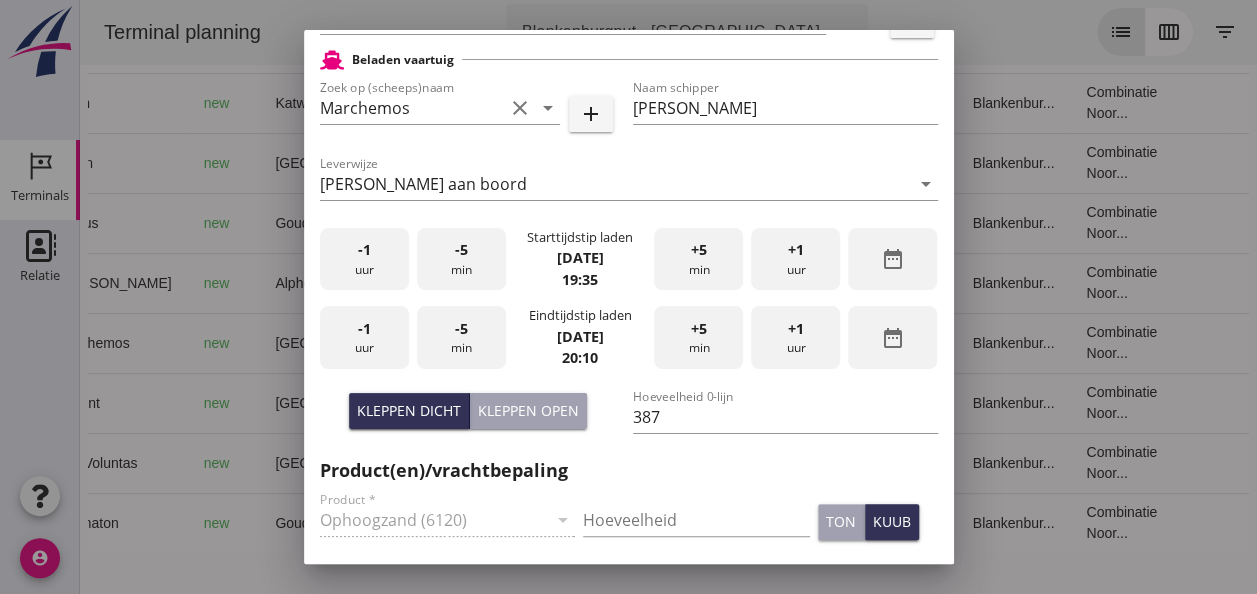 click on "-5  min" at bounding box center [461, 337] 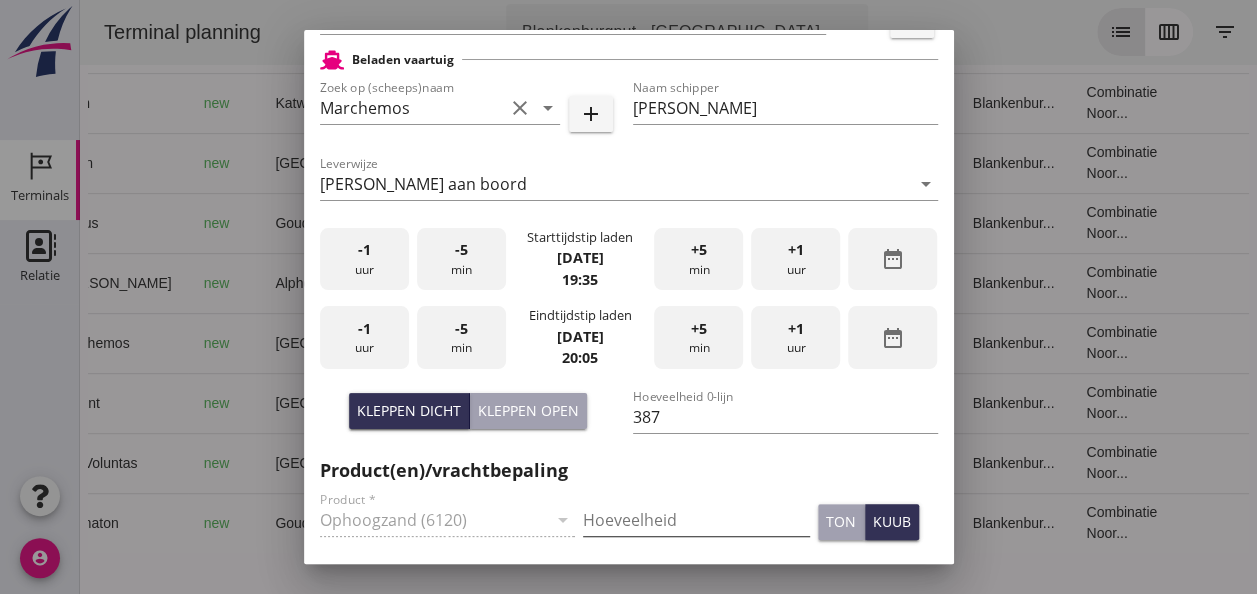 click at bounding box center (696, 520) 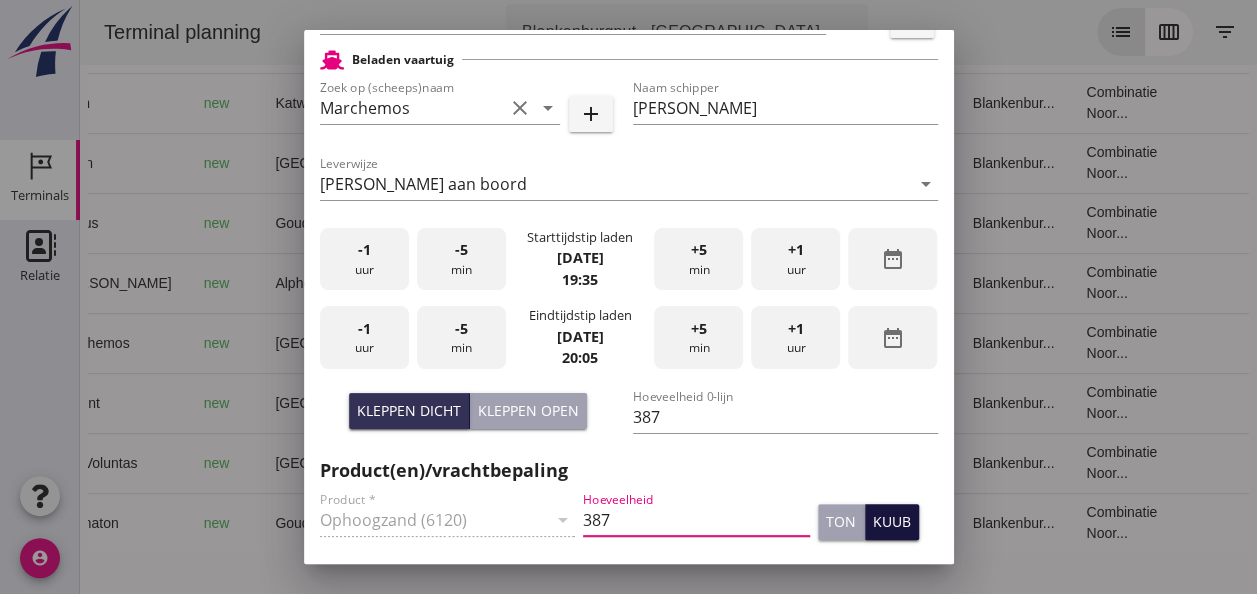 type on "387" 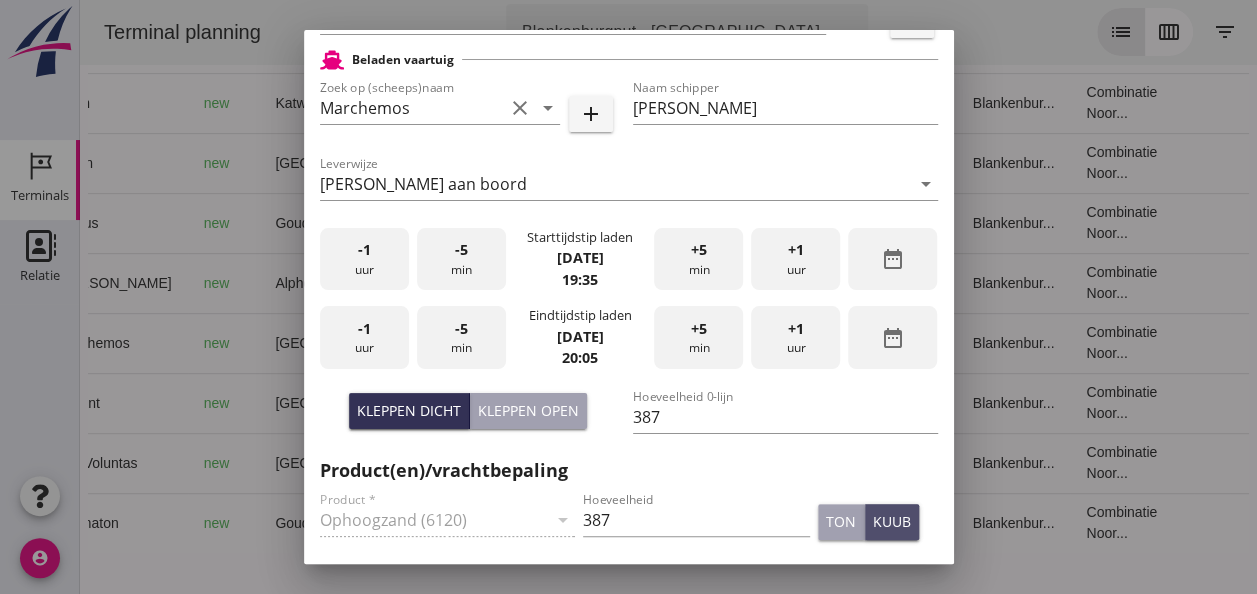 click on "kuub" at bounding box center [892, 521] 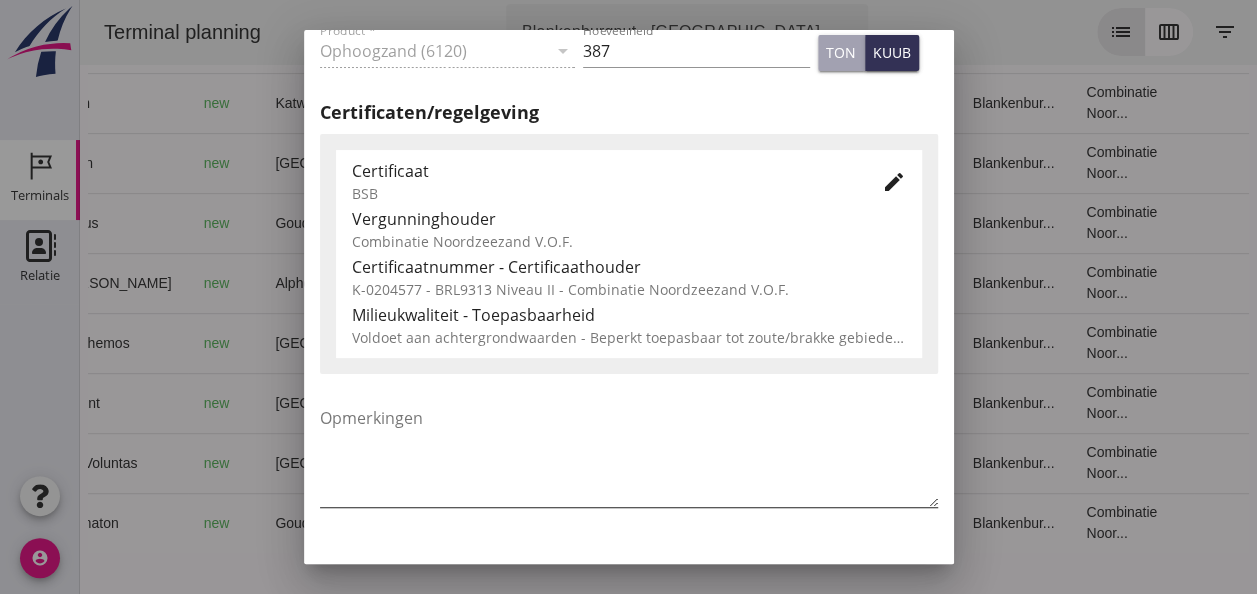 scroll, scrollTop: 1019, scrollLeft: 0, axis: vertical 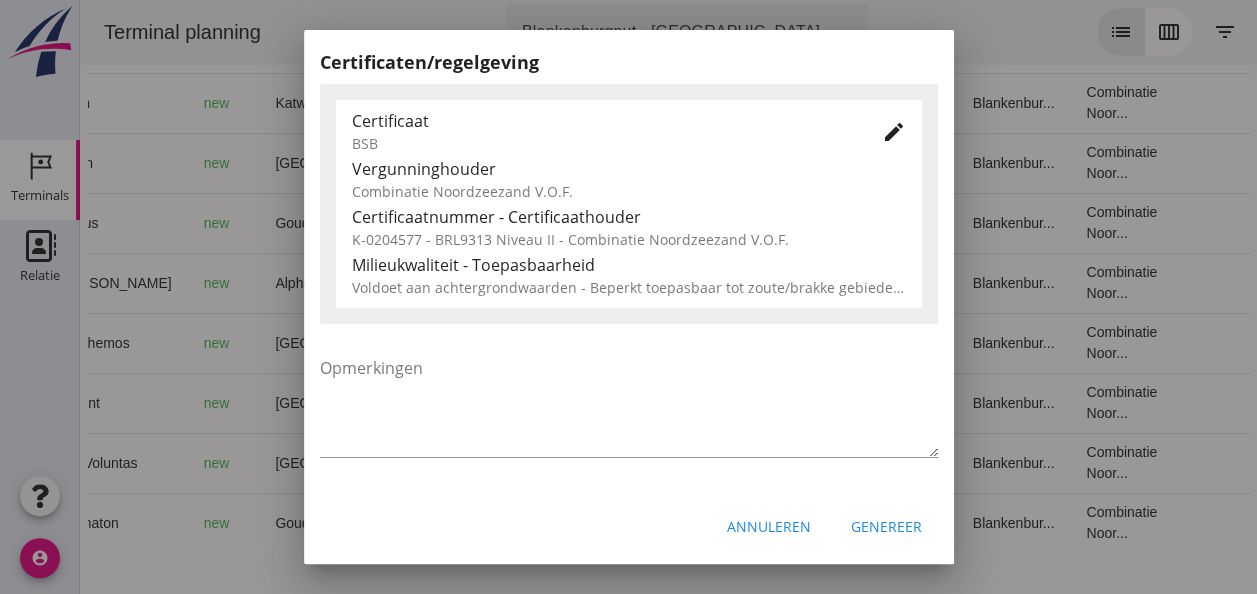 click on "Genereer" at bounding box center (886, 526) 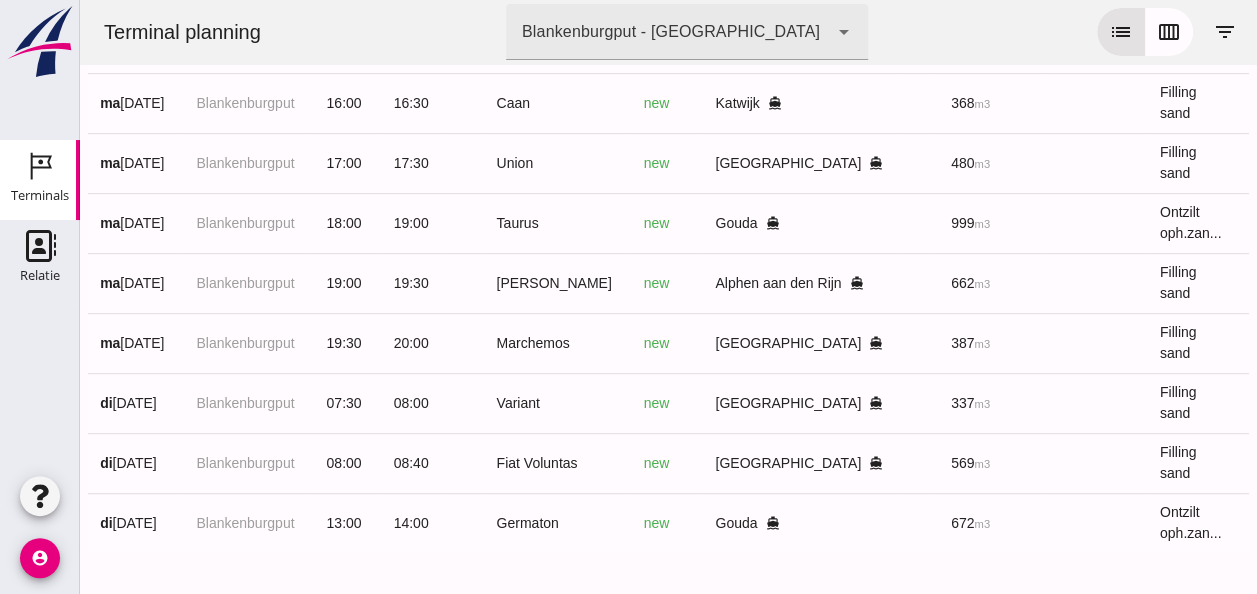 scroll, scrollTop: 0, scrollLeft: 0, axis: both 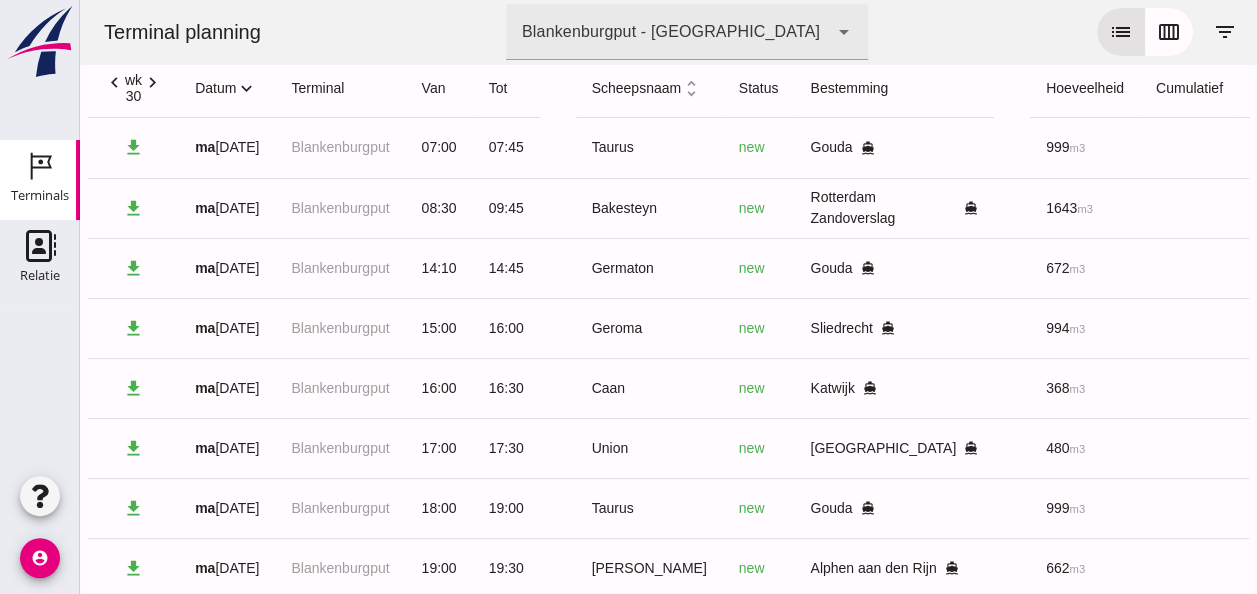 click on "expand_more" 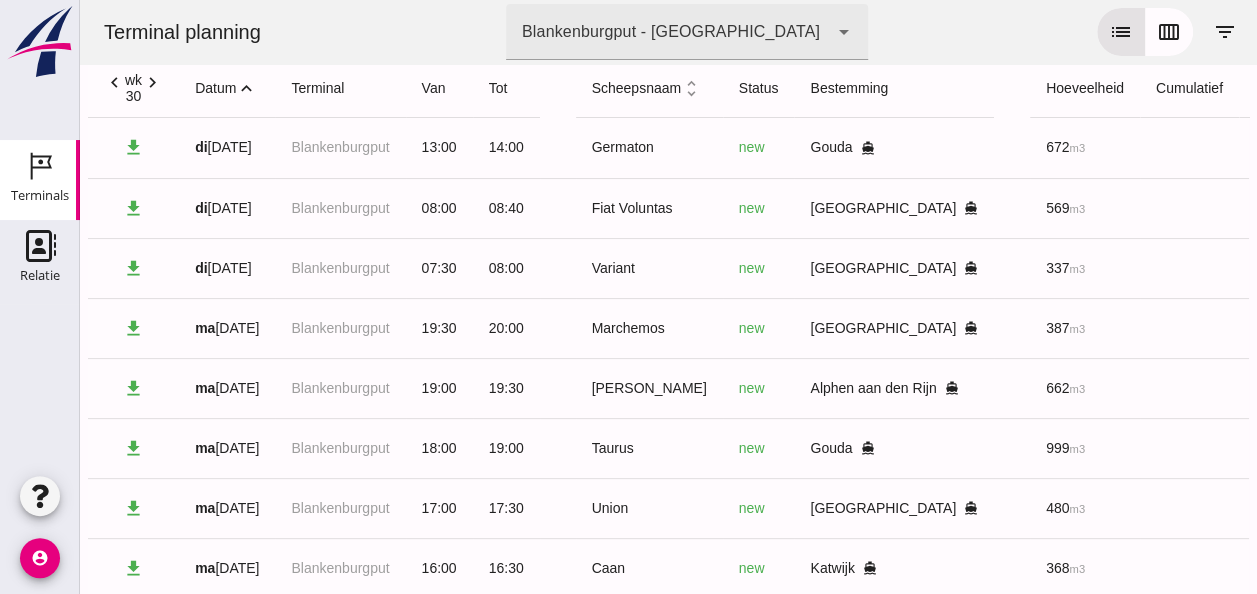 click on "expand_less" 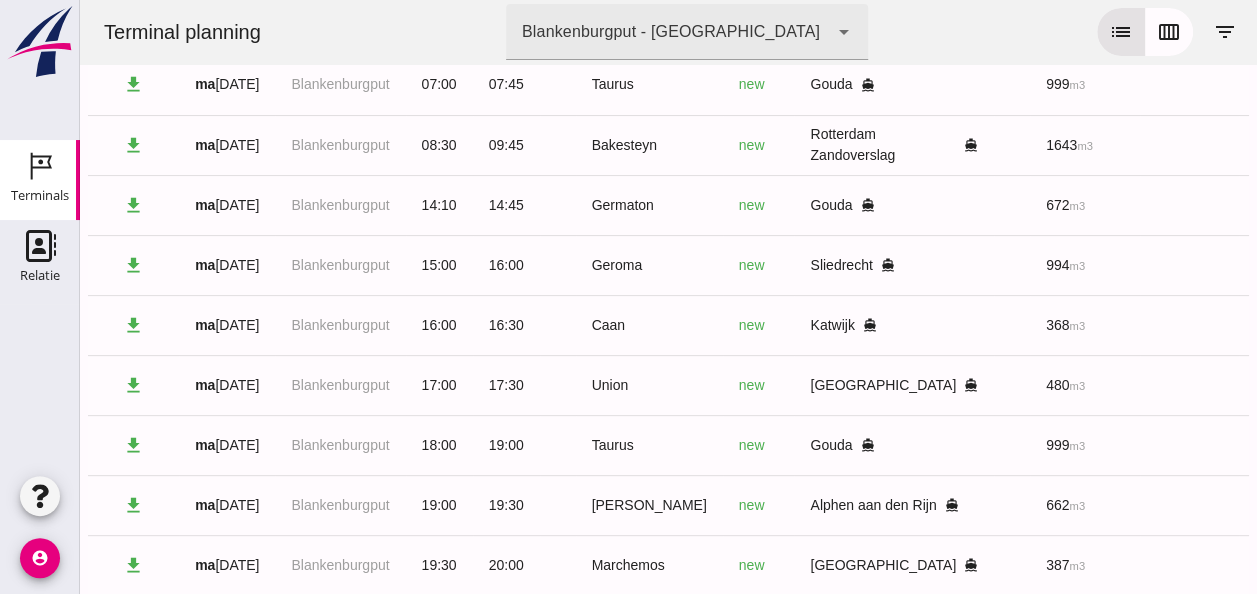 scroll, scrollTop: 362, scrollLeft: 0, axis: vertical 